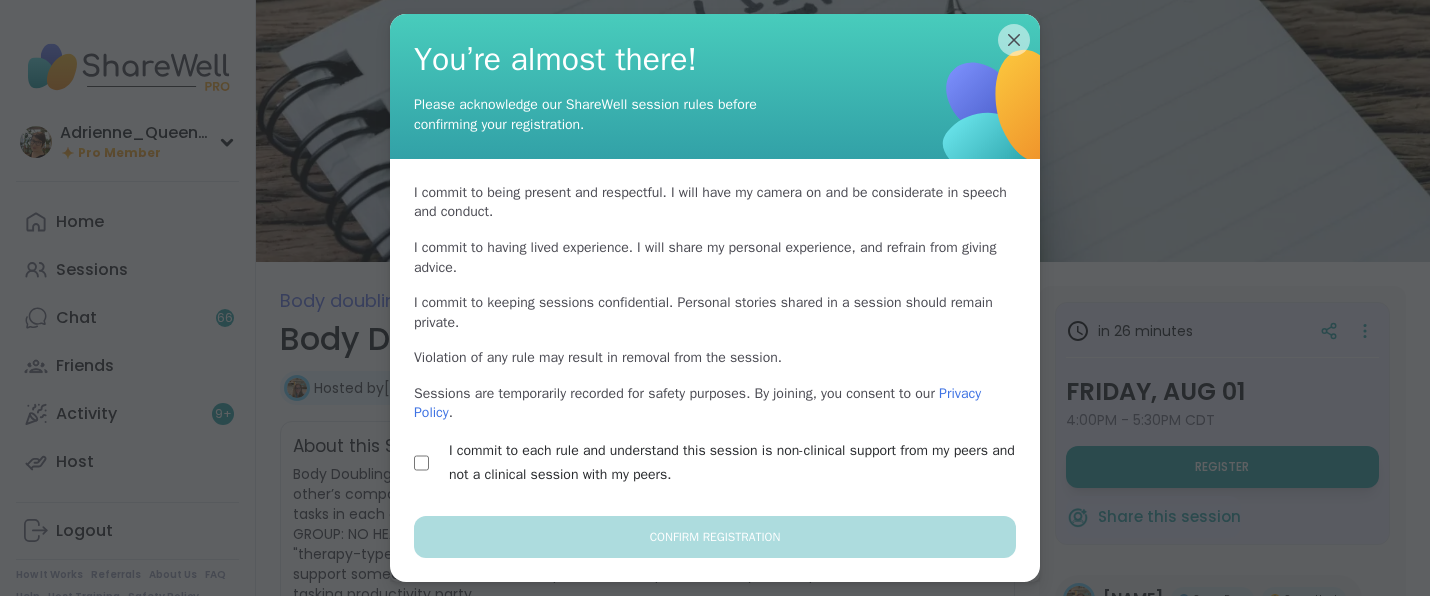 scroll, scrollTop: 0, scrollLeft: 0, axis: both 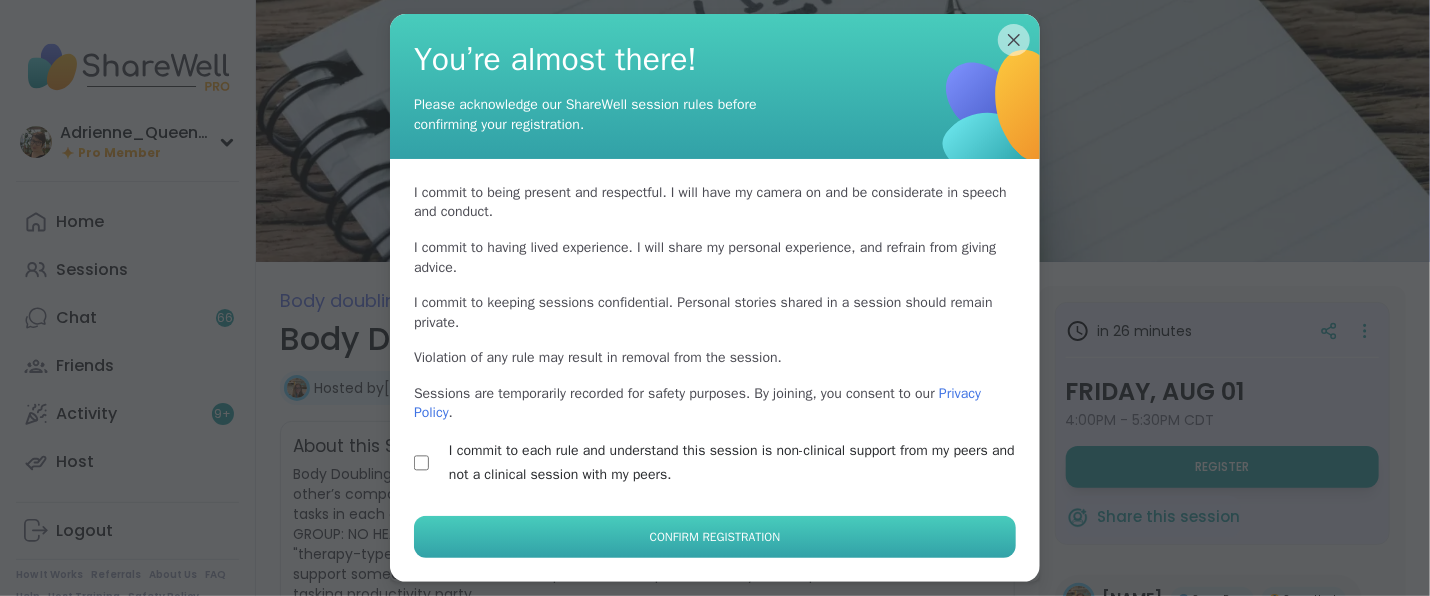 click on "Confirm Registration" at bounding box center [715, 537] 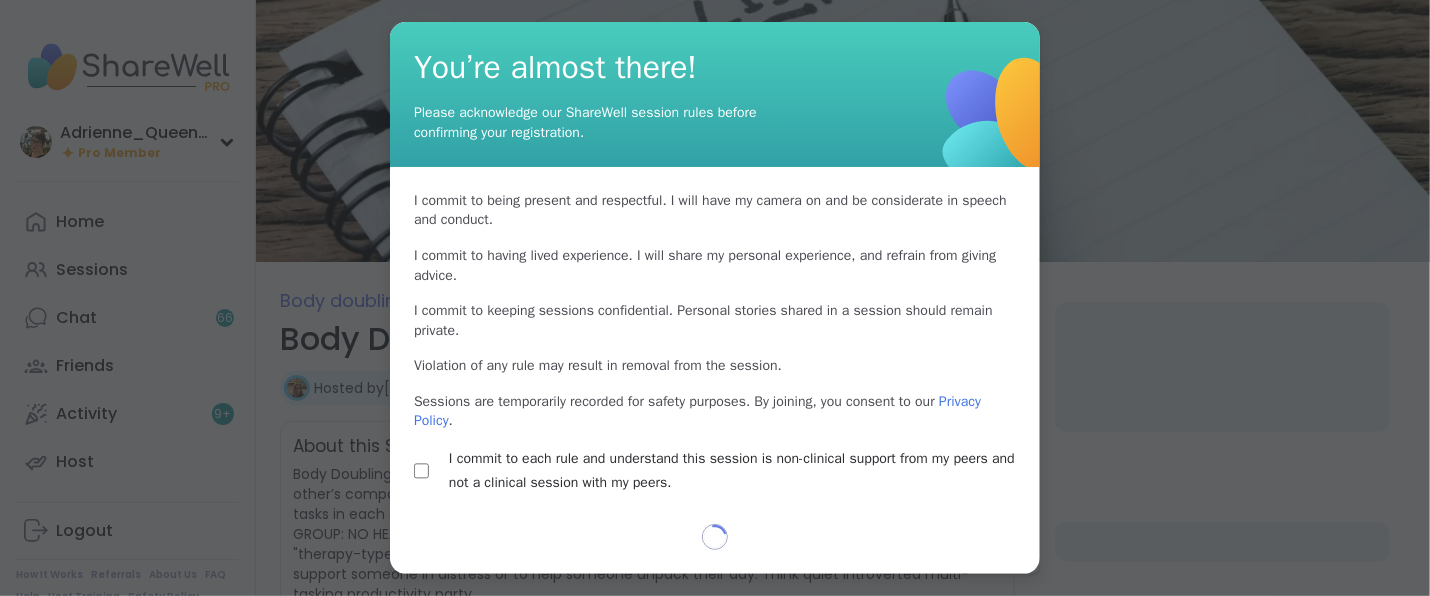 click on "Loading..." at bounding box center [715, 549] 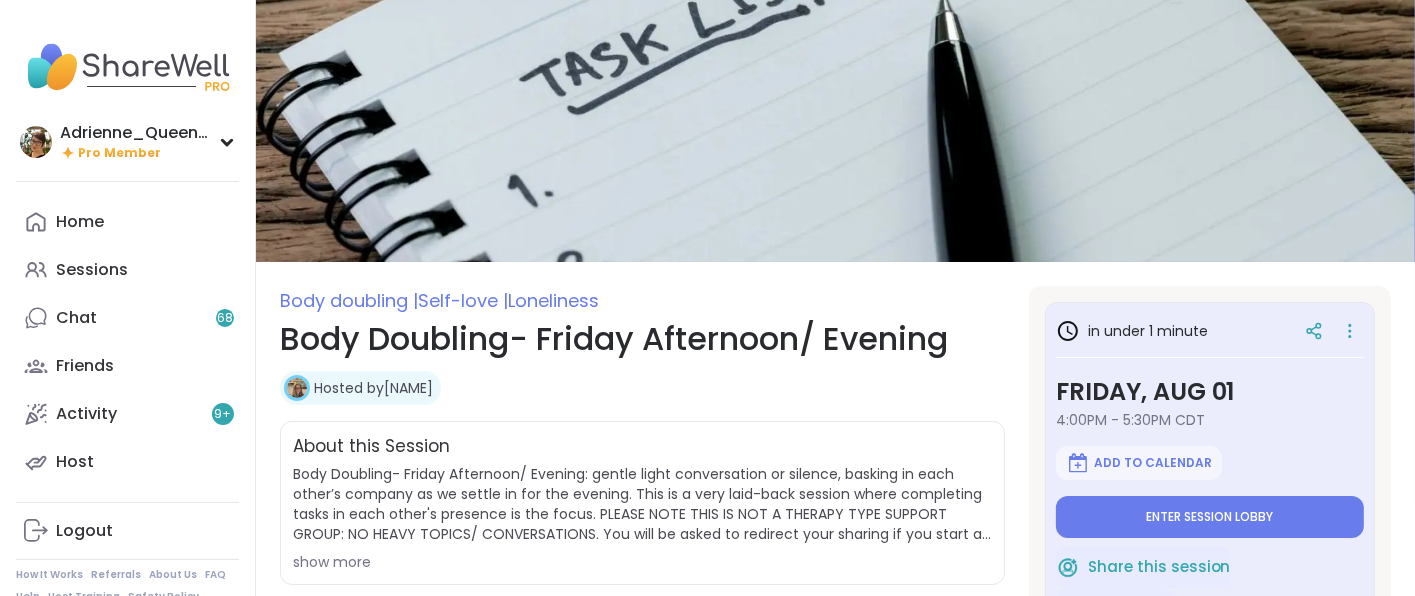 type on "*" 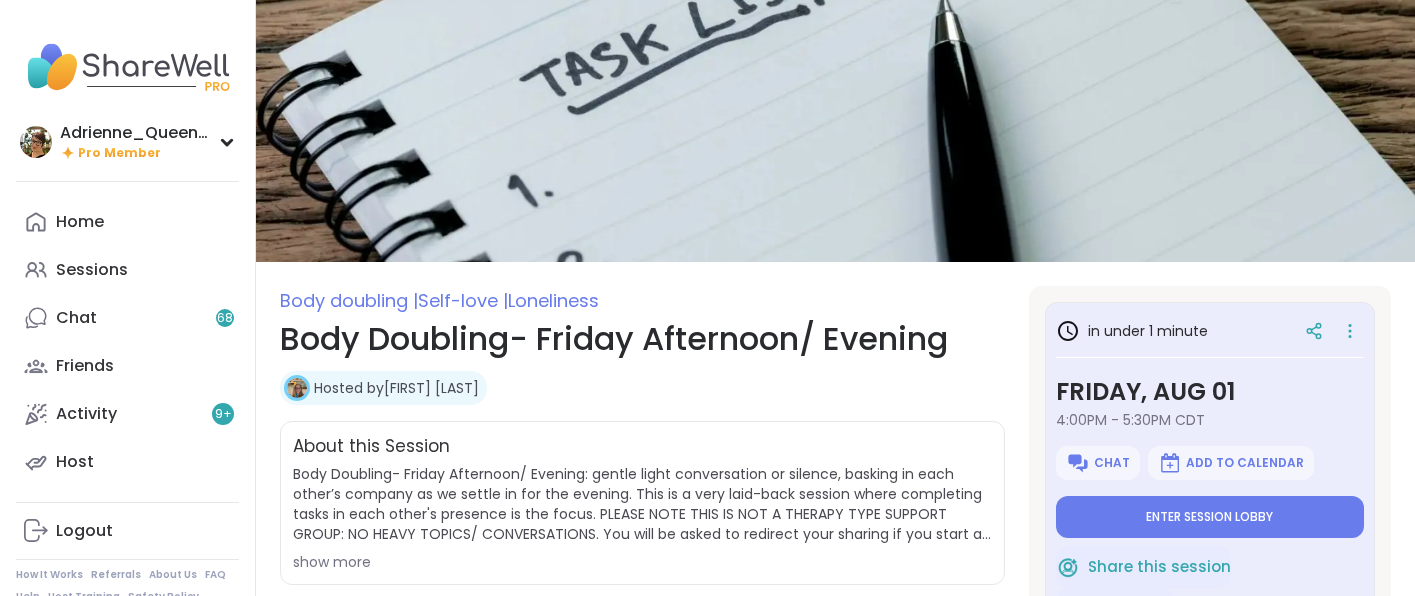 scroll, scrollTop: 128, scrollLeft: 0, axis: vertical 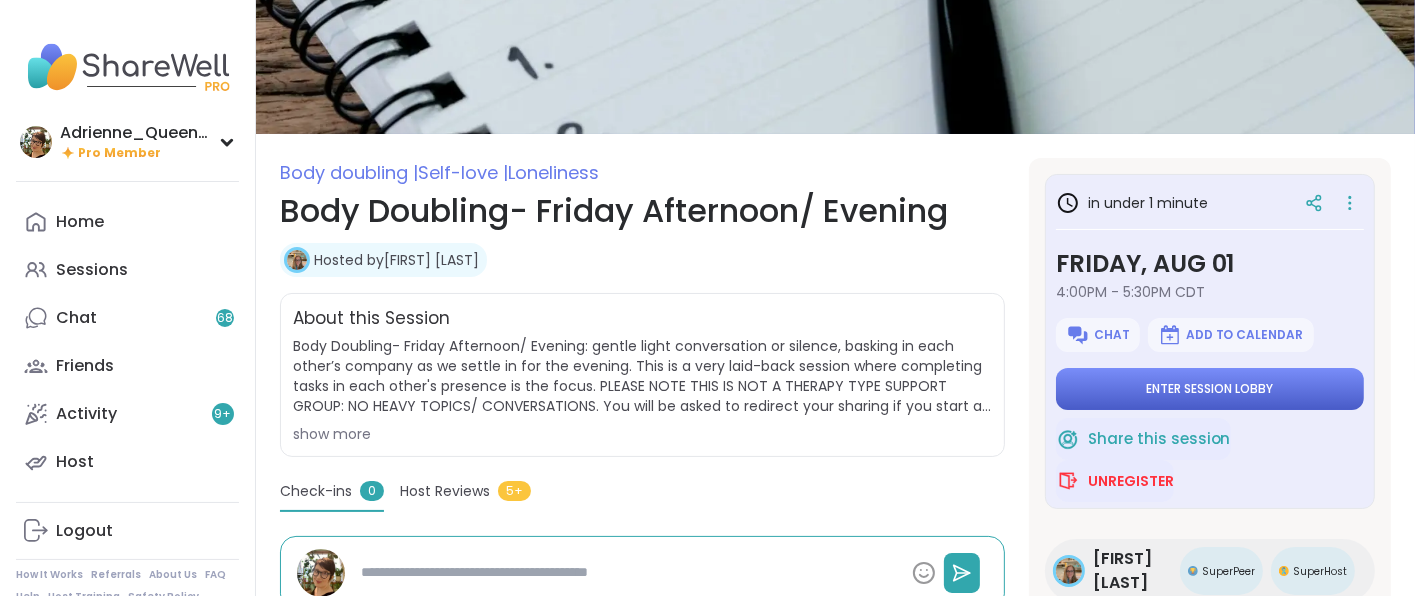 click on "Enter session lobby" at bounding box center [1209, 389] 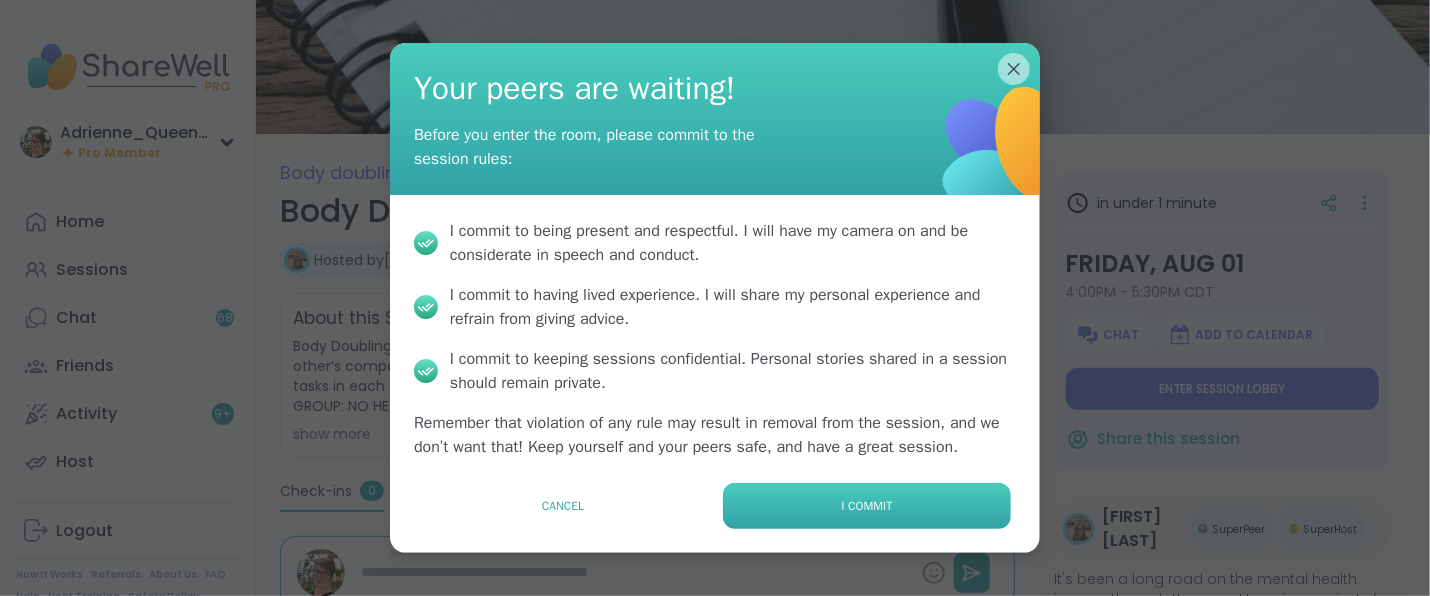 click on "I commit" at bounding box center [867, 506] 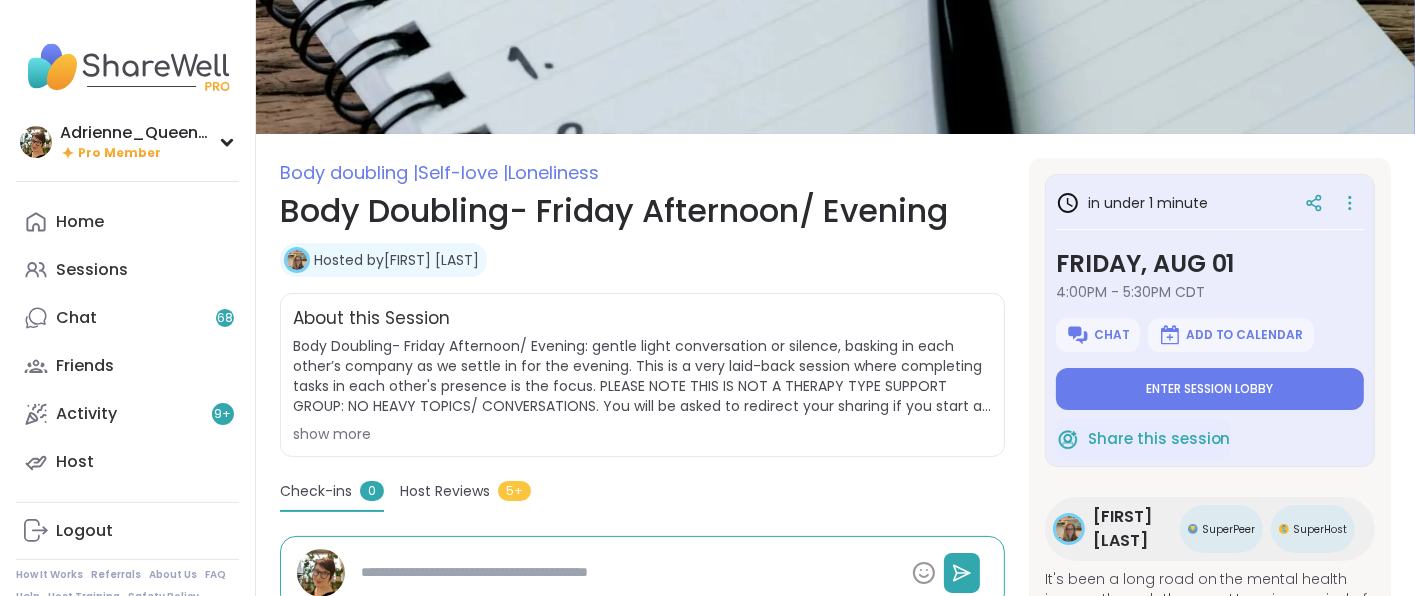 type on "*" 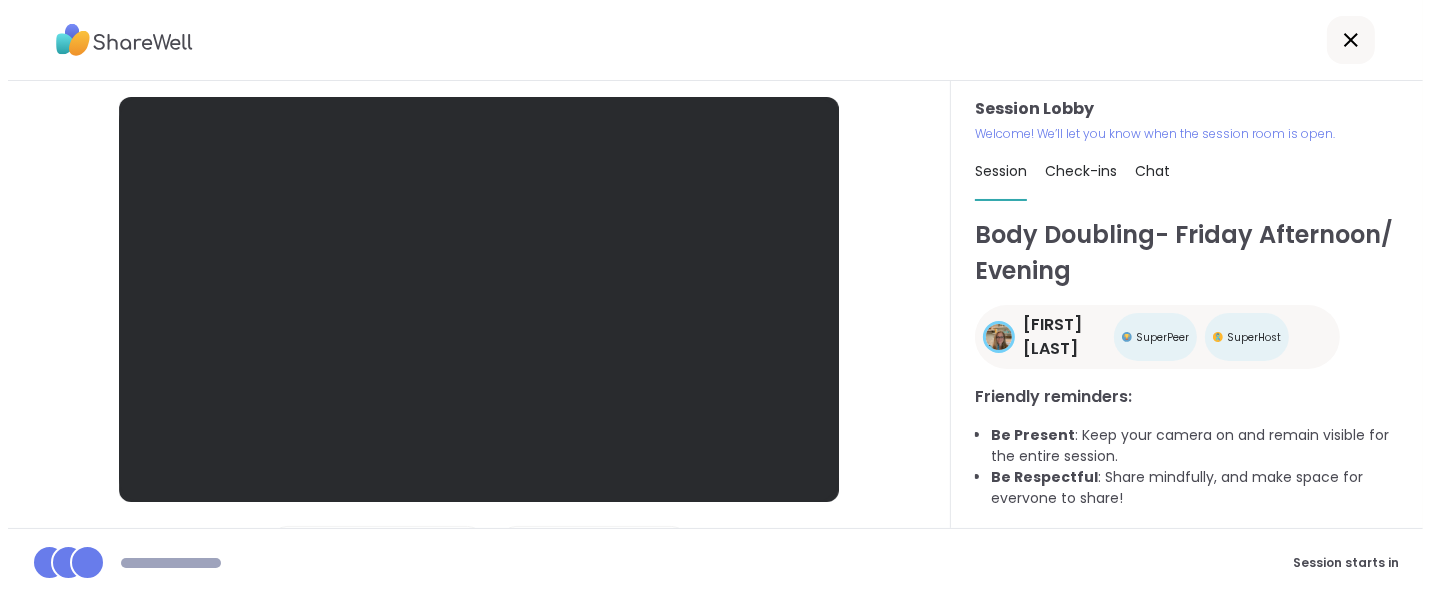 scroll, scrollTop: 0, scrollLeft: 0, axis: both 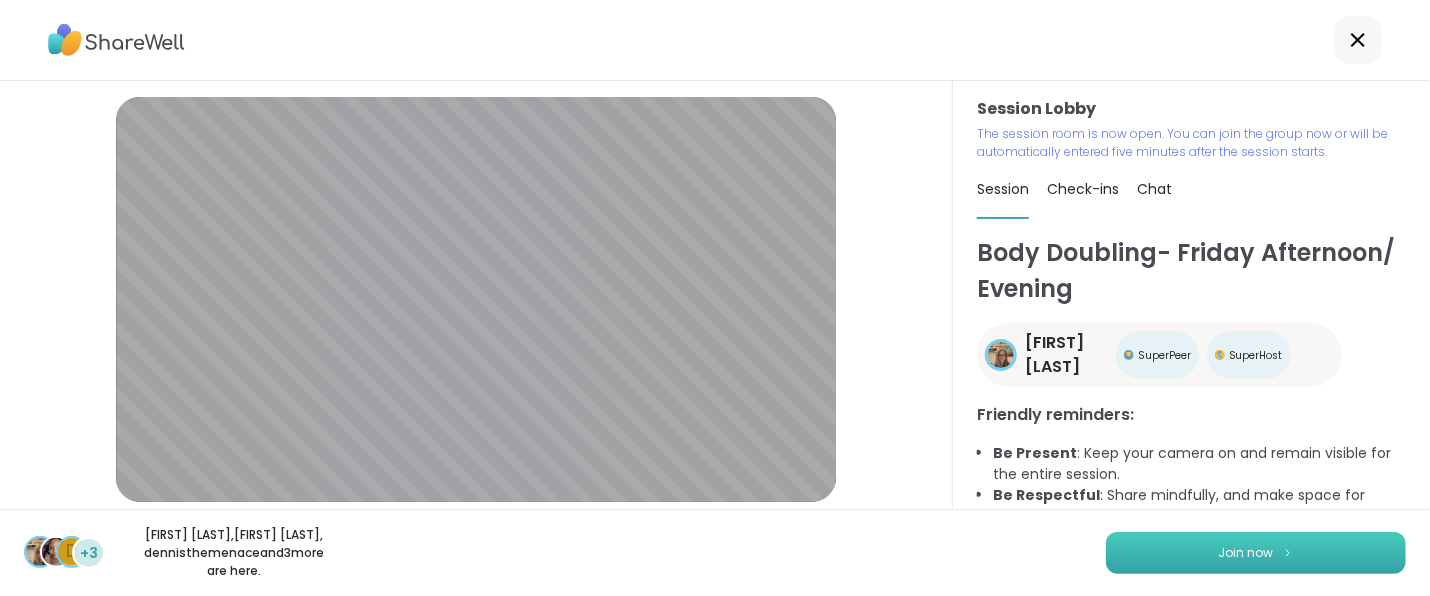 click on "Join now" at bounding box center (1256, 553) 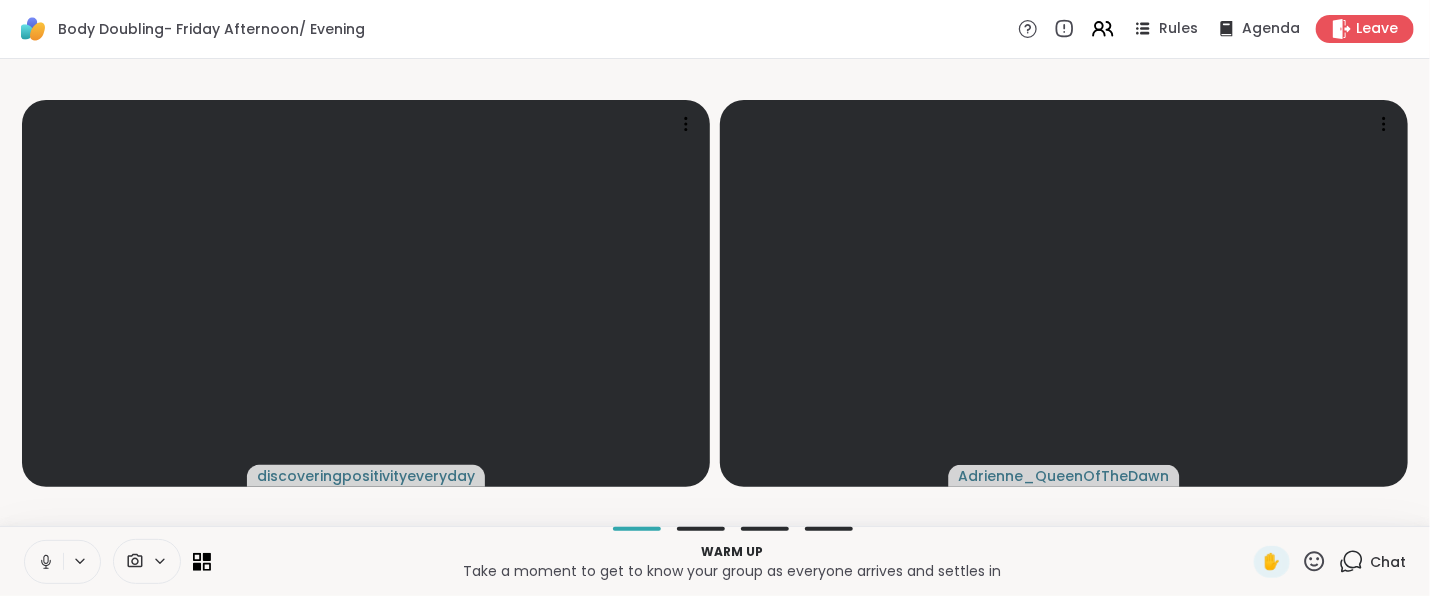 click at bounding box center [44, 562] 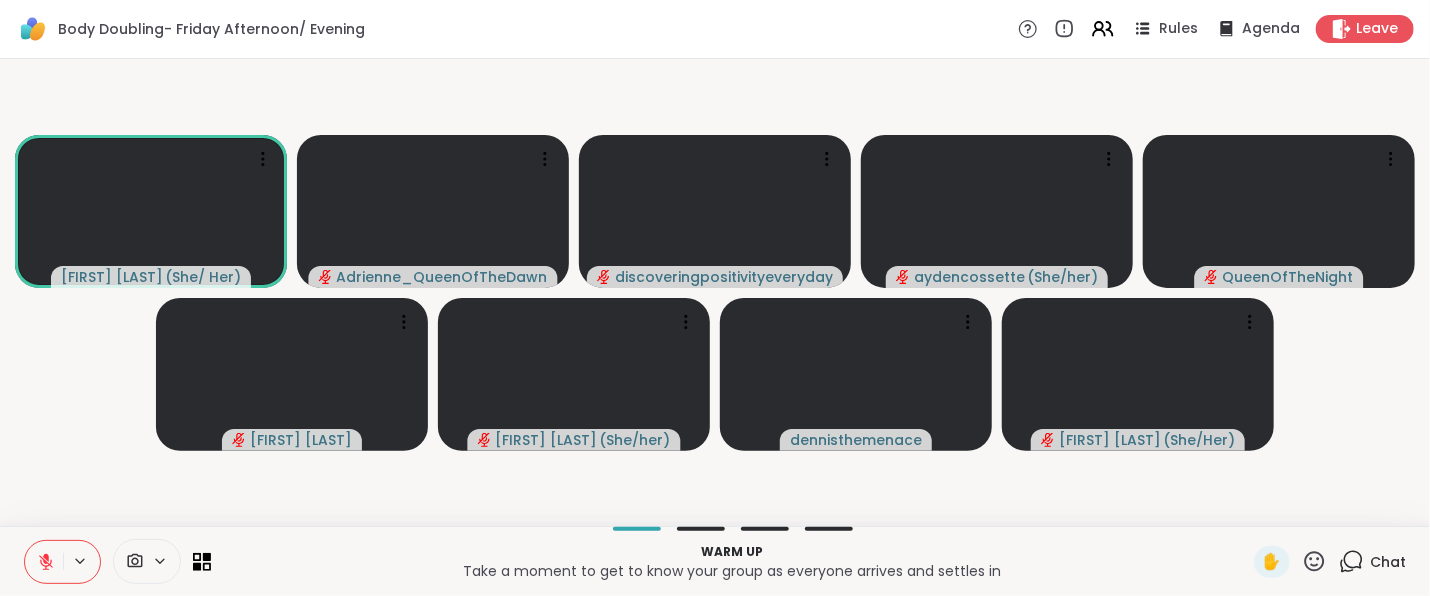click on "Chat" at bounding box center [1372, 562] 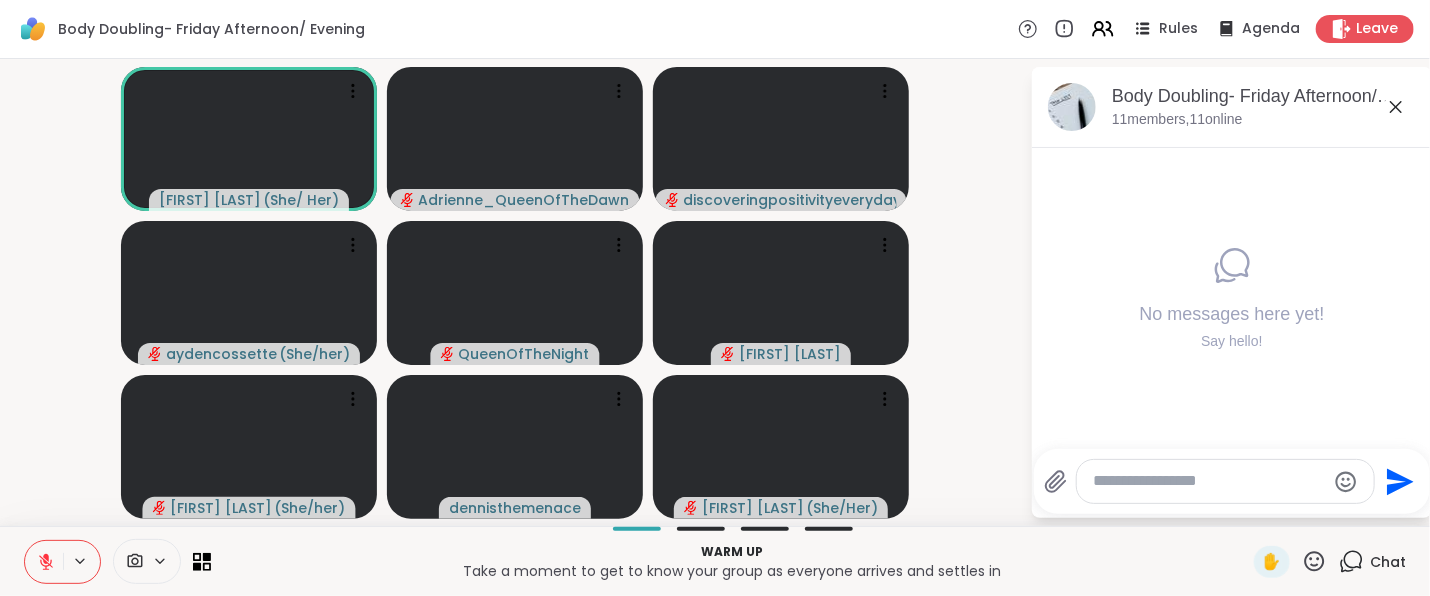 click at bounding box center (1225, 481) 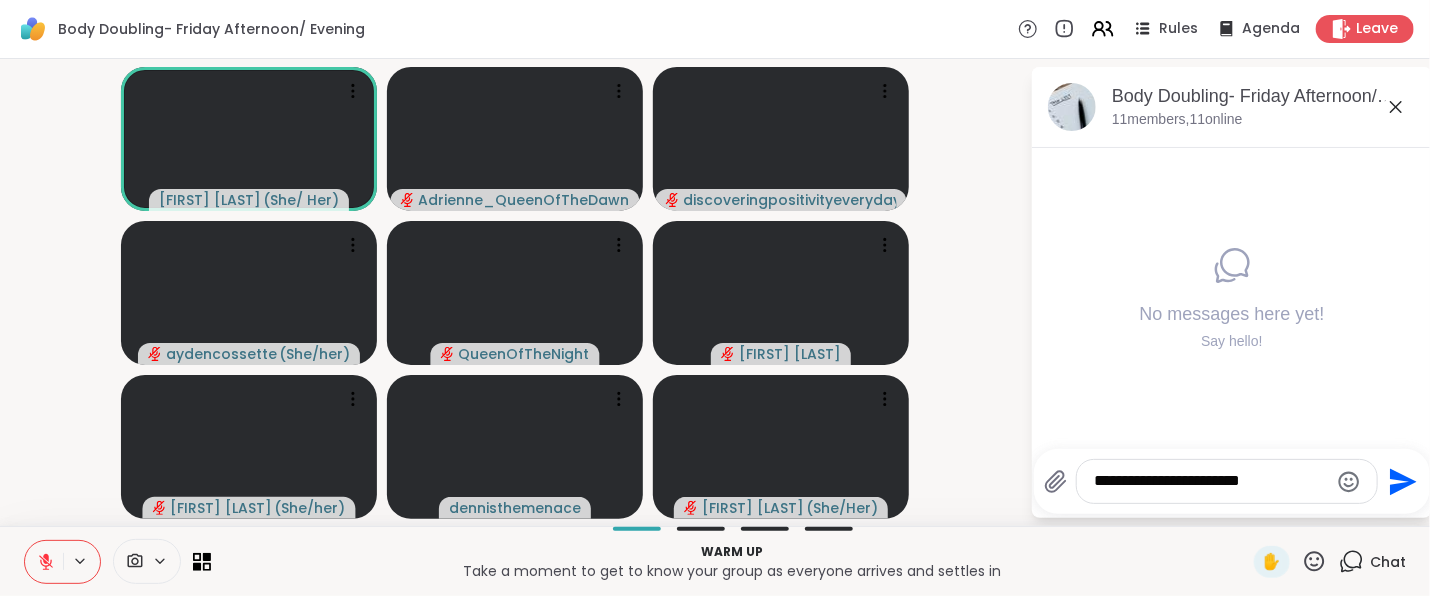 type on "**********" 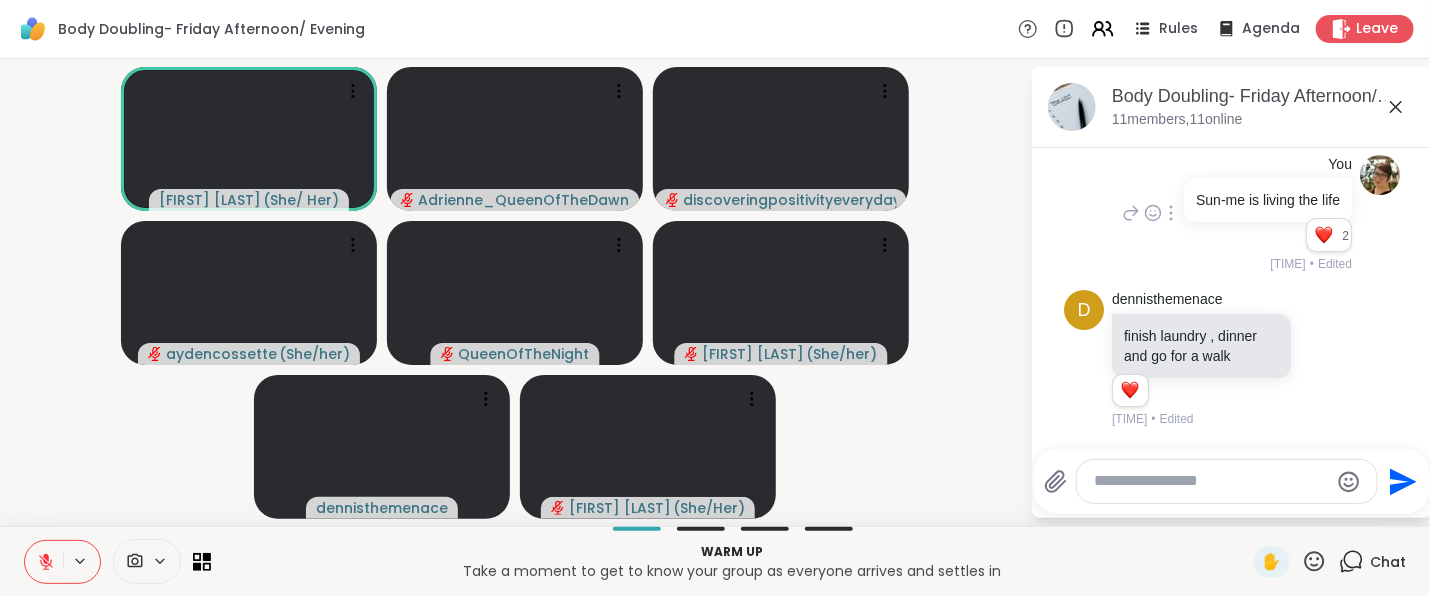 scroll, scrollTop: 0, scrollLeft: 0, axis: both 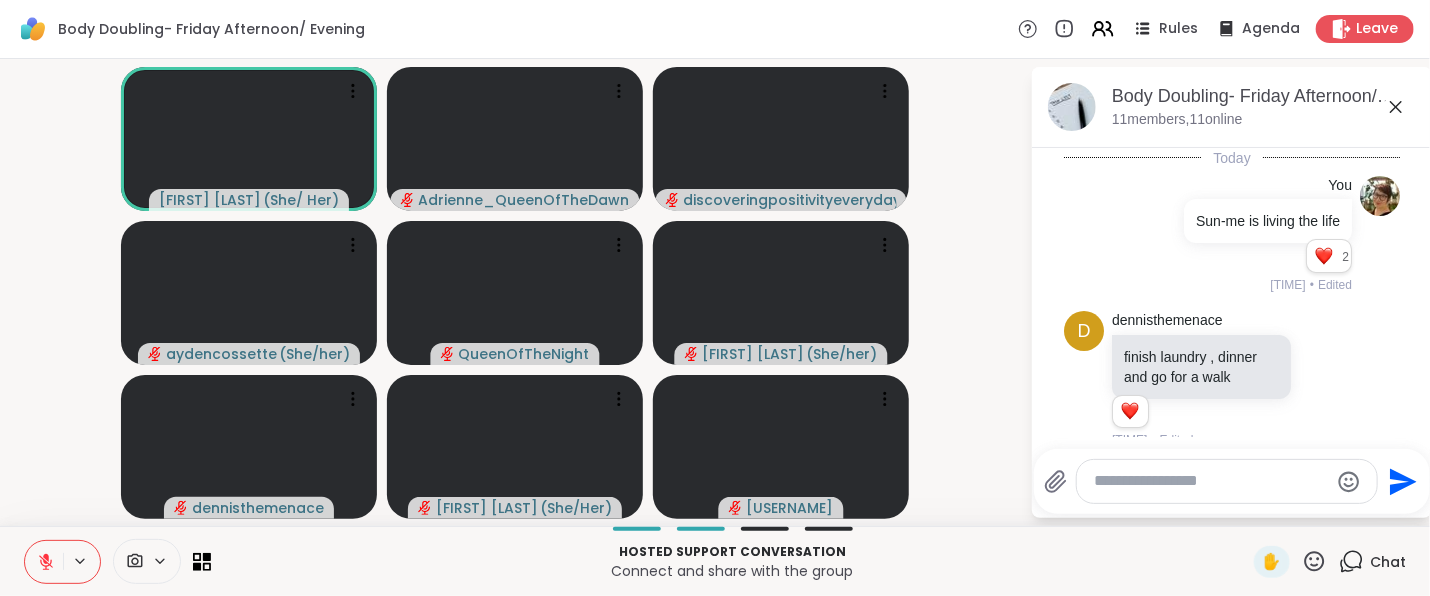 click 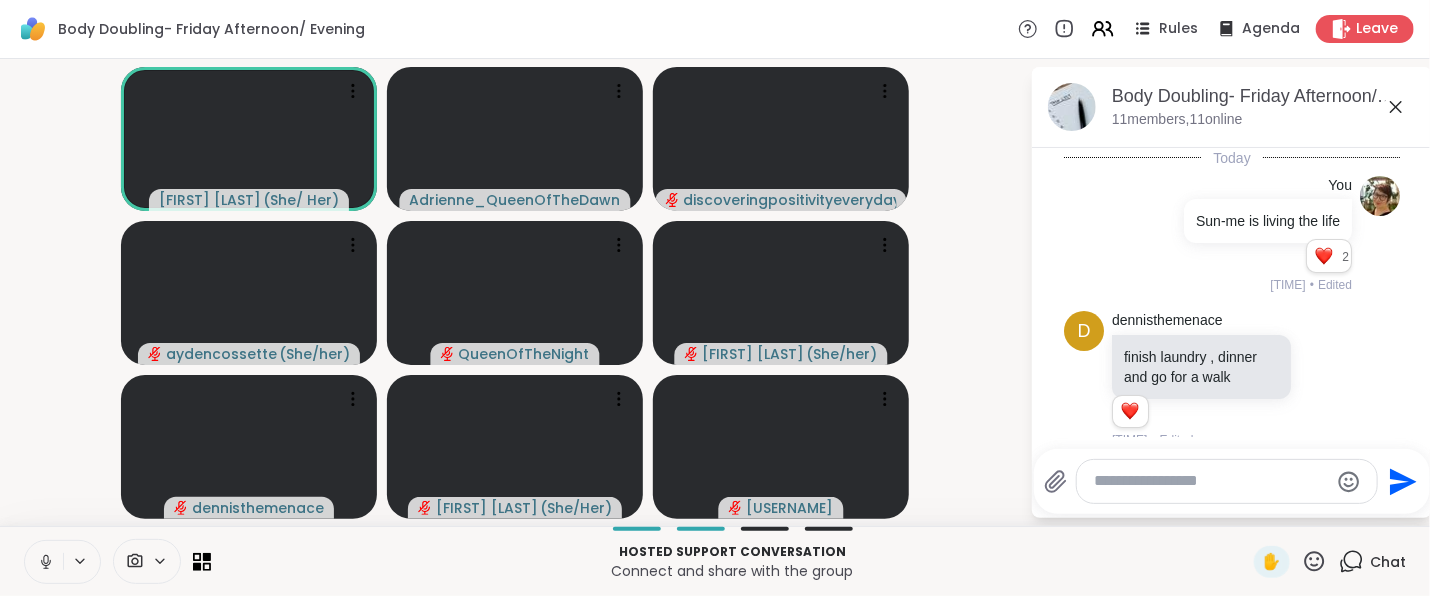 click 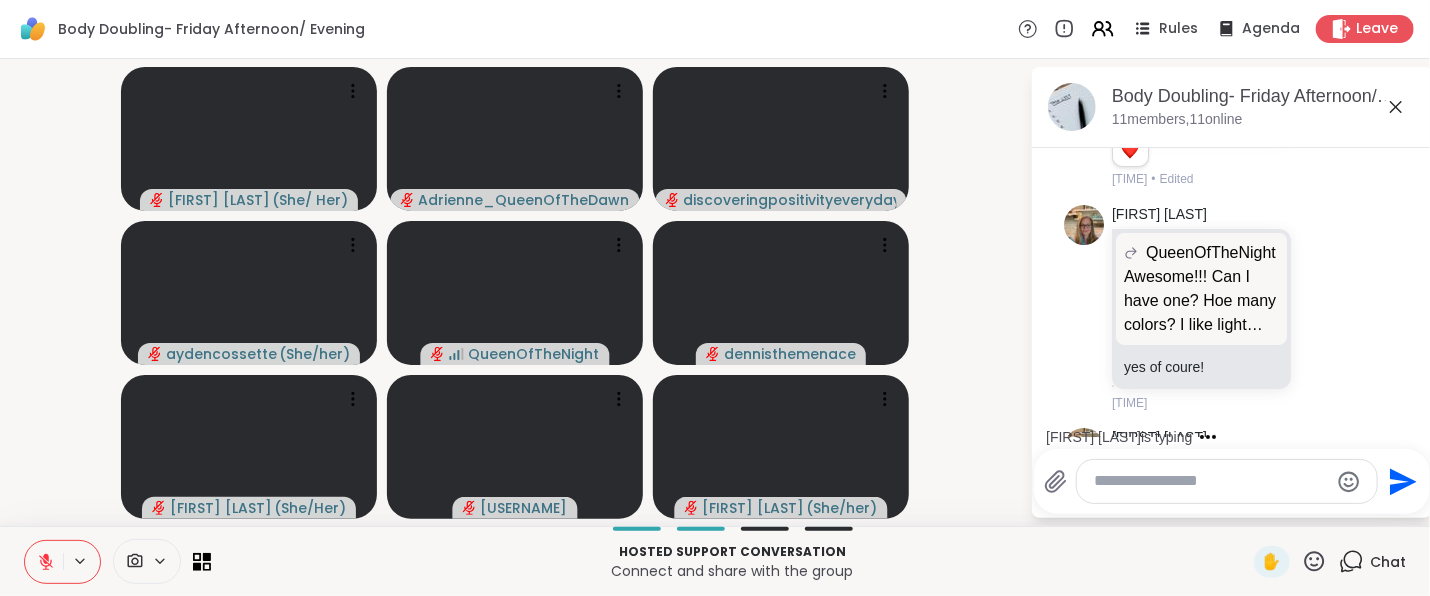 scroll, scrollTop: 4338, scrollLeft: 0, axis: vertical 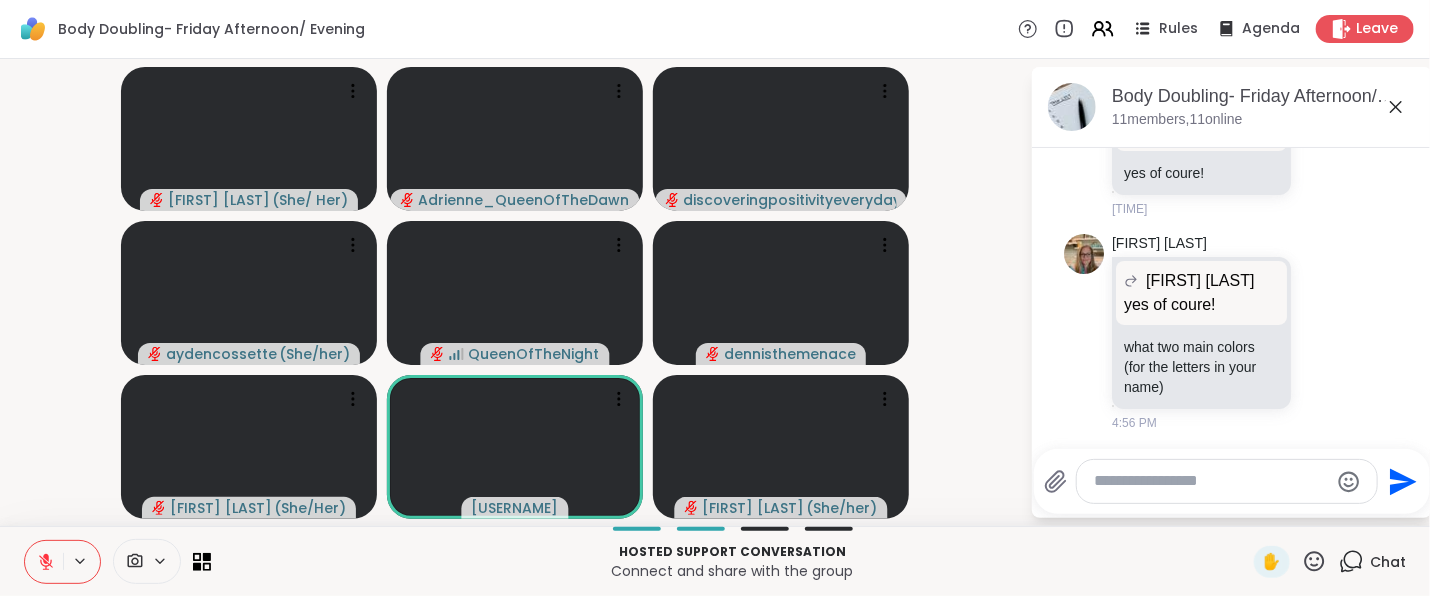 click 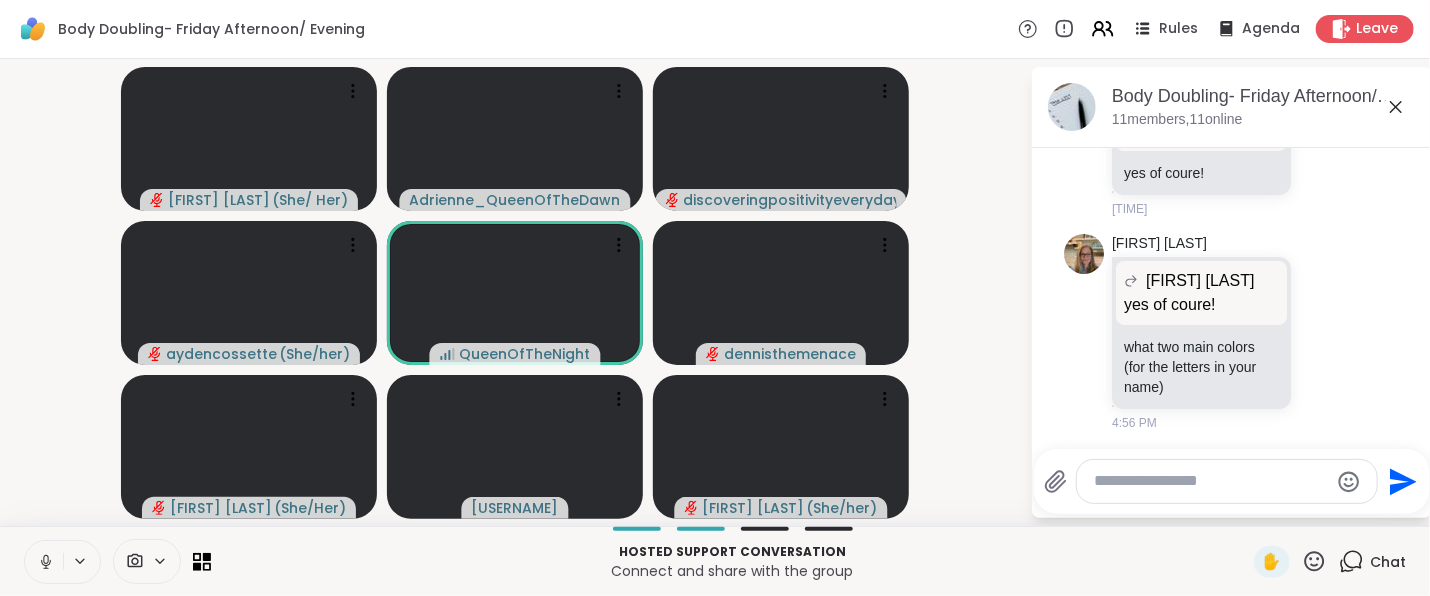 click 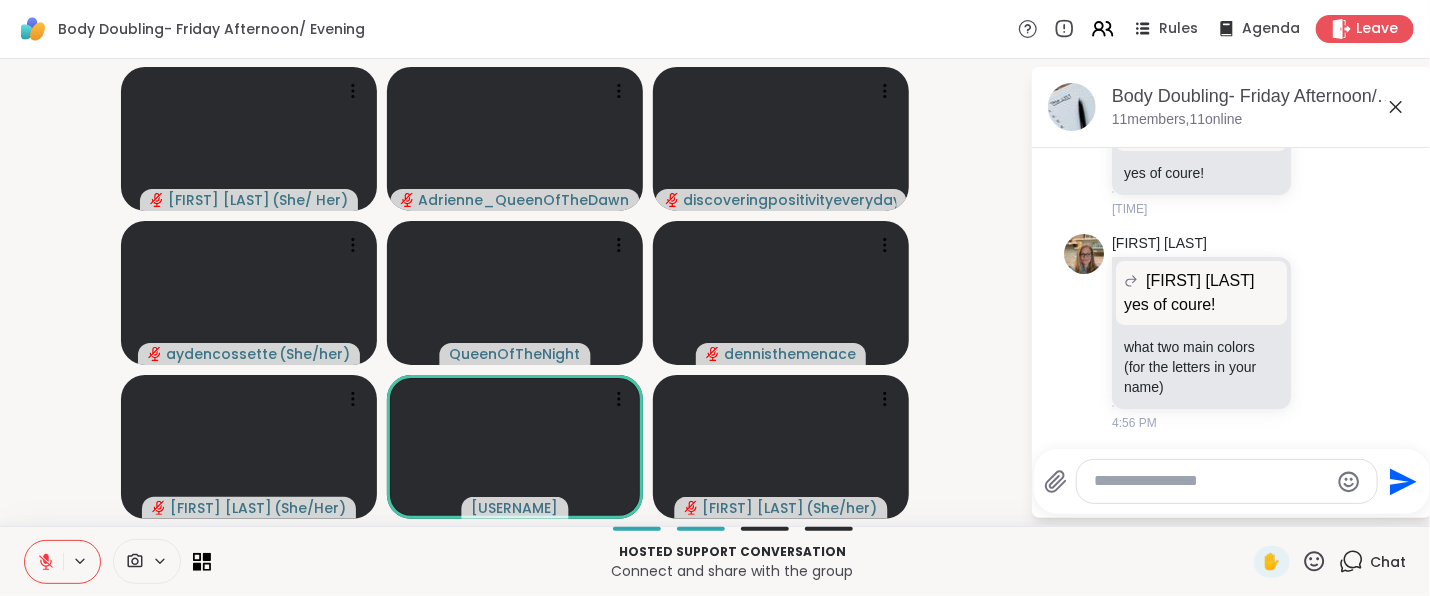 click 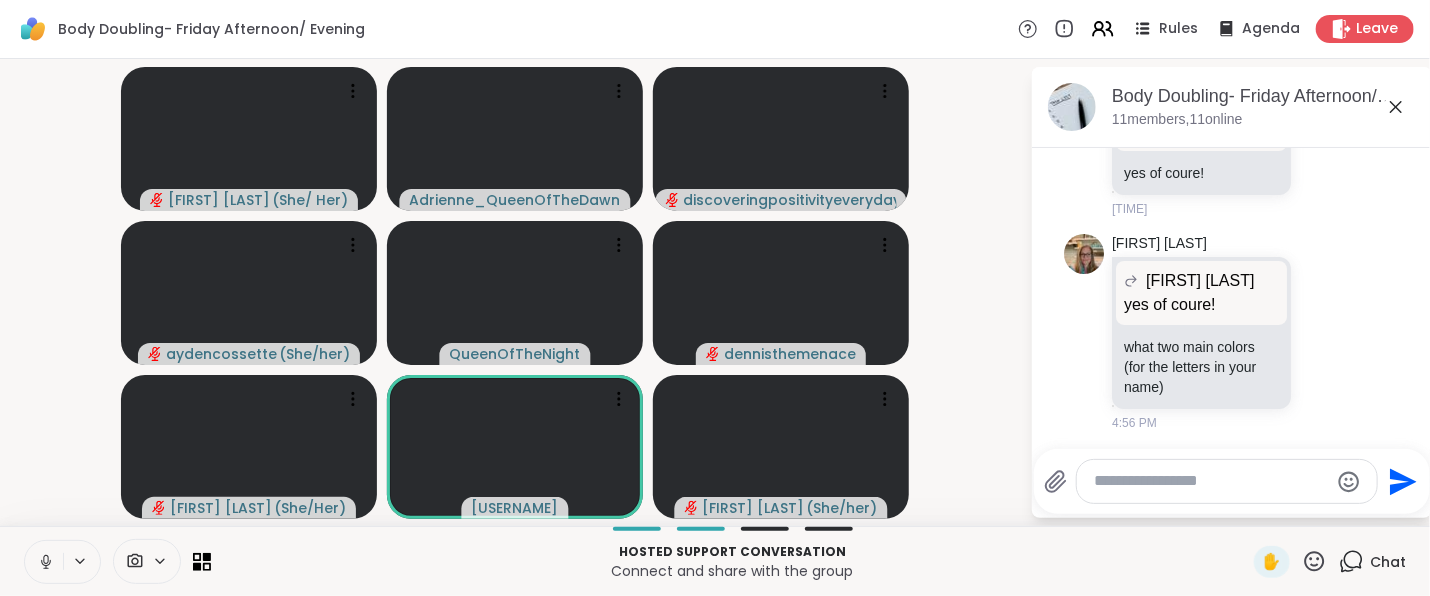 click 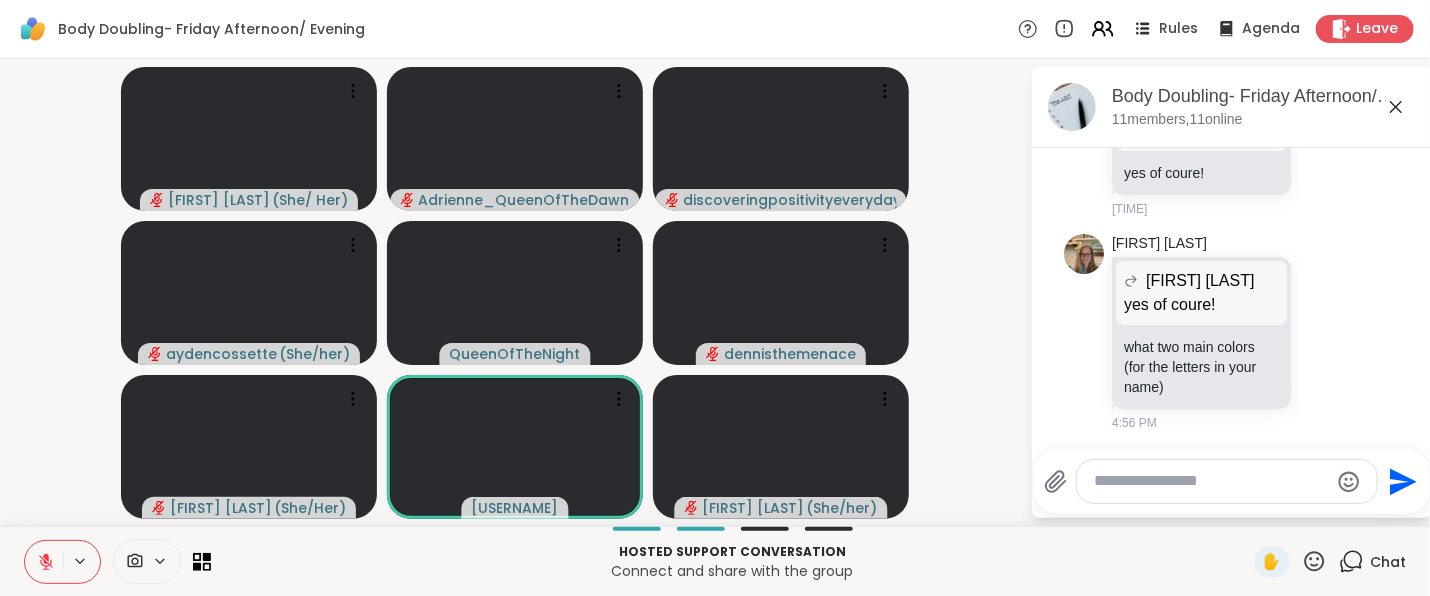 click 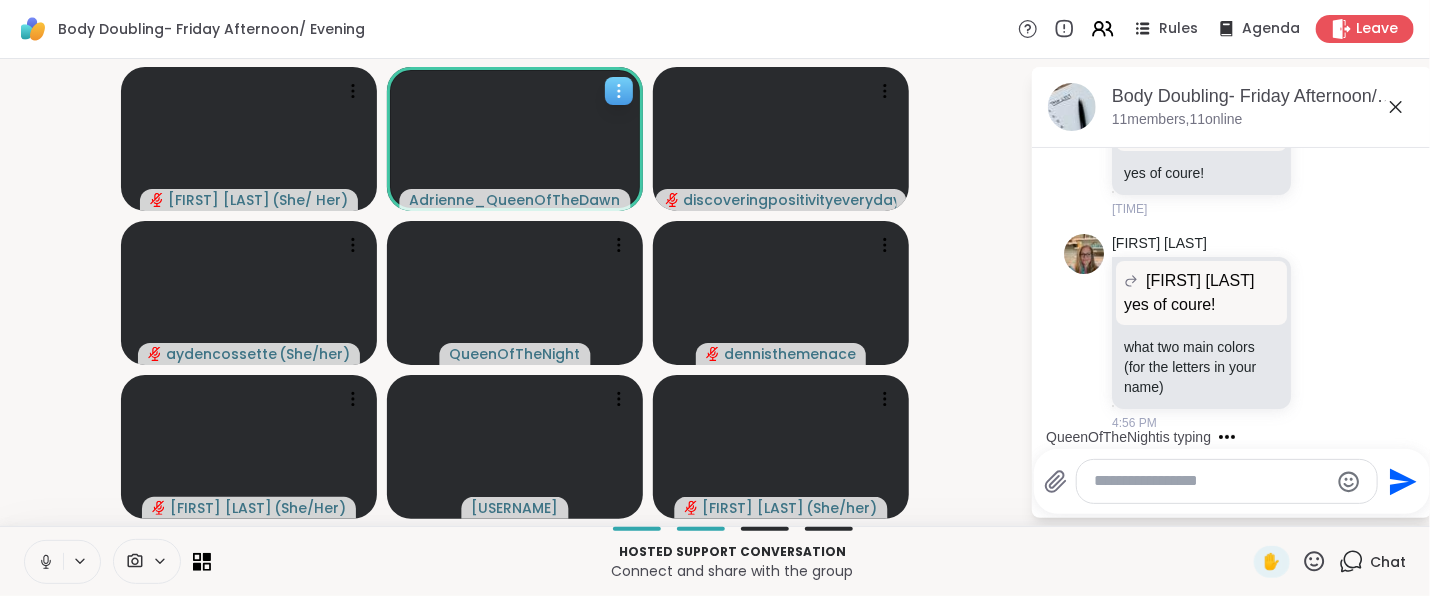 scroll, scrollTop: 4536, scrollLeft: 0, axis: vertical 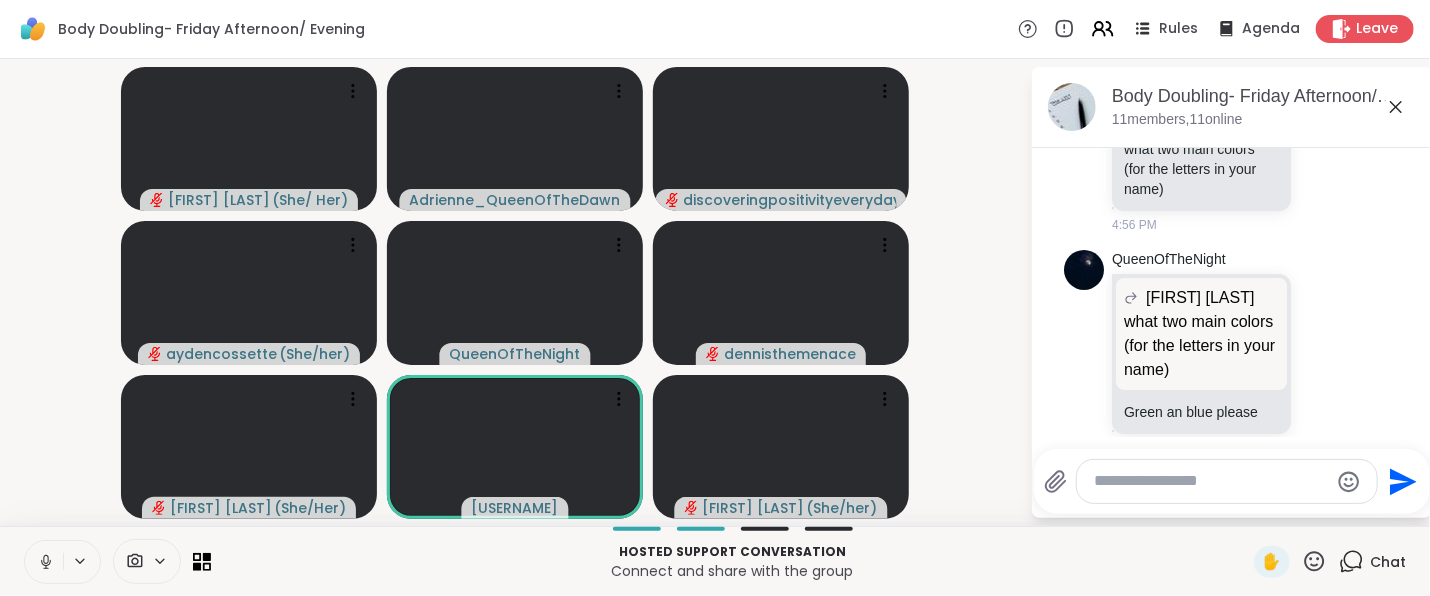 click at bounding box center (44, 562) 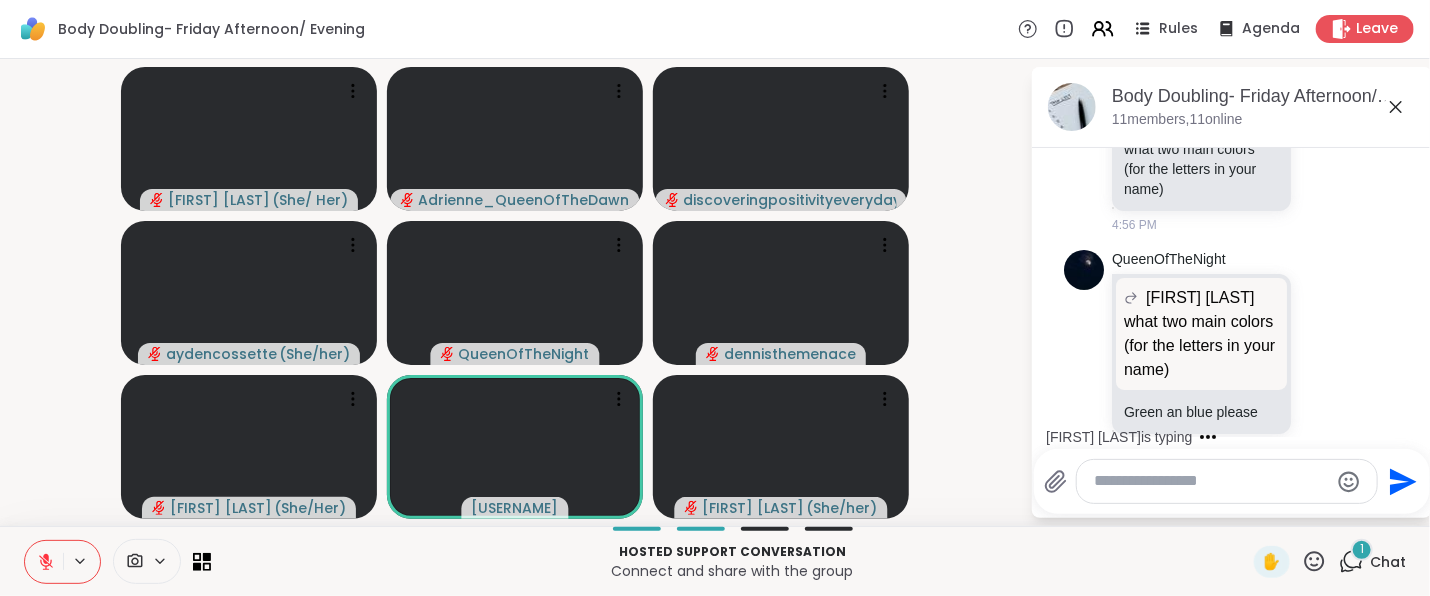 scroll, scrollTop: 4642, scrollLeft: 0, axis: vertical 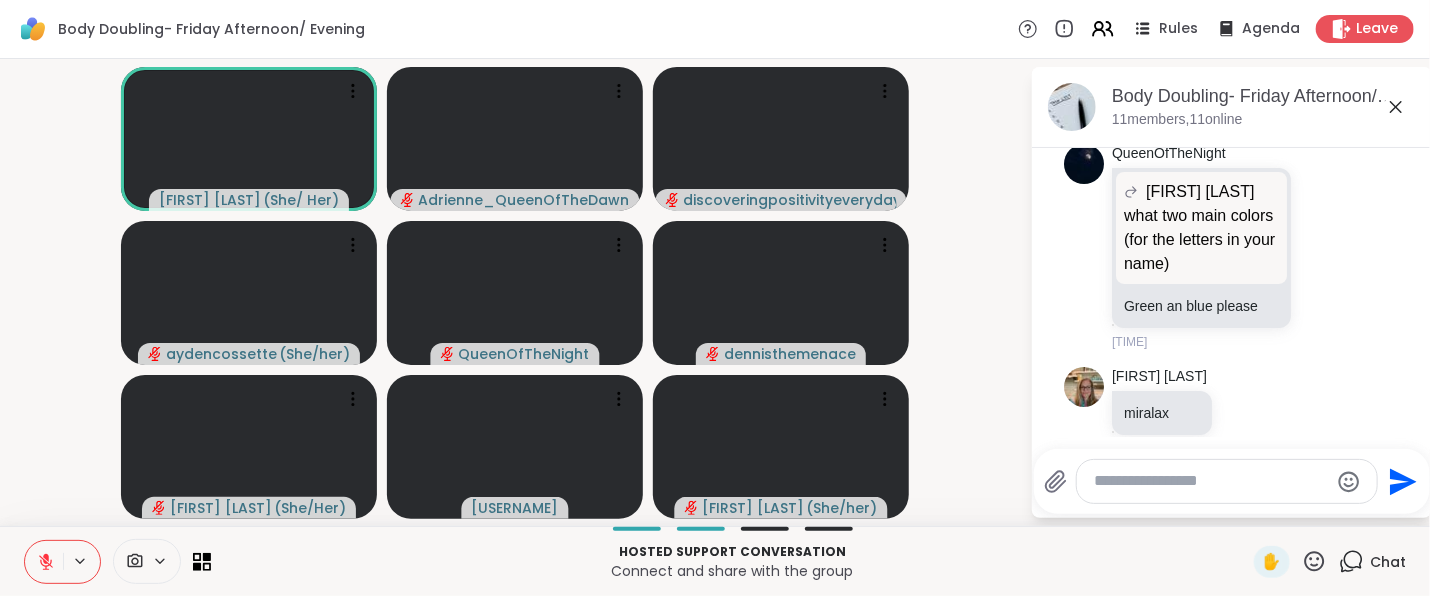 click at bounding box center [1227, 481] 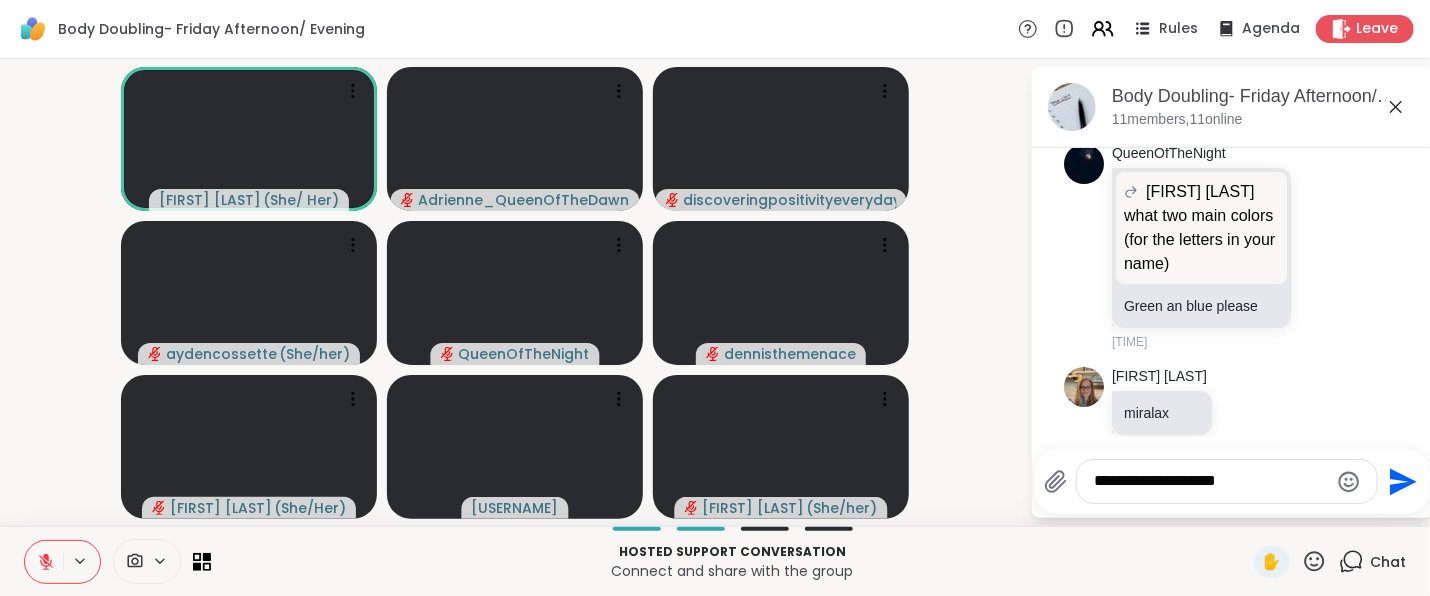type on "**********" 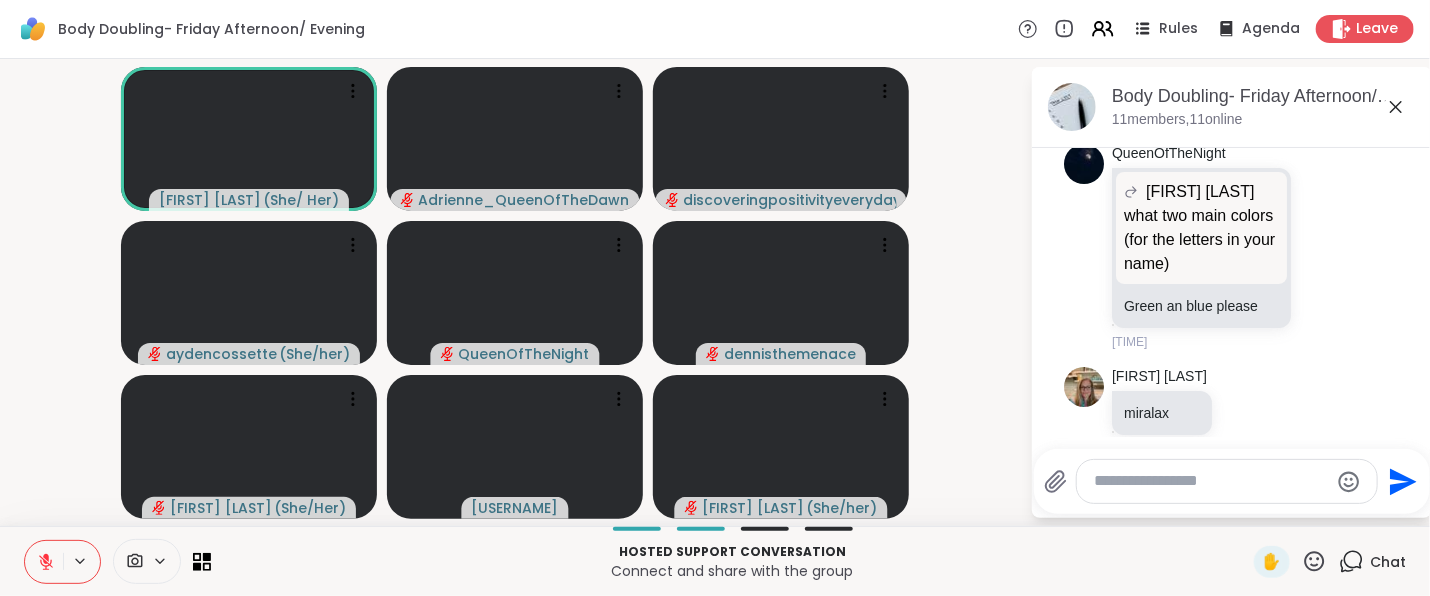 scroll, scrollTop: 4748, scrollLeft: 0, axis: vertical 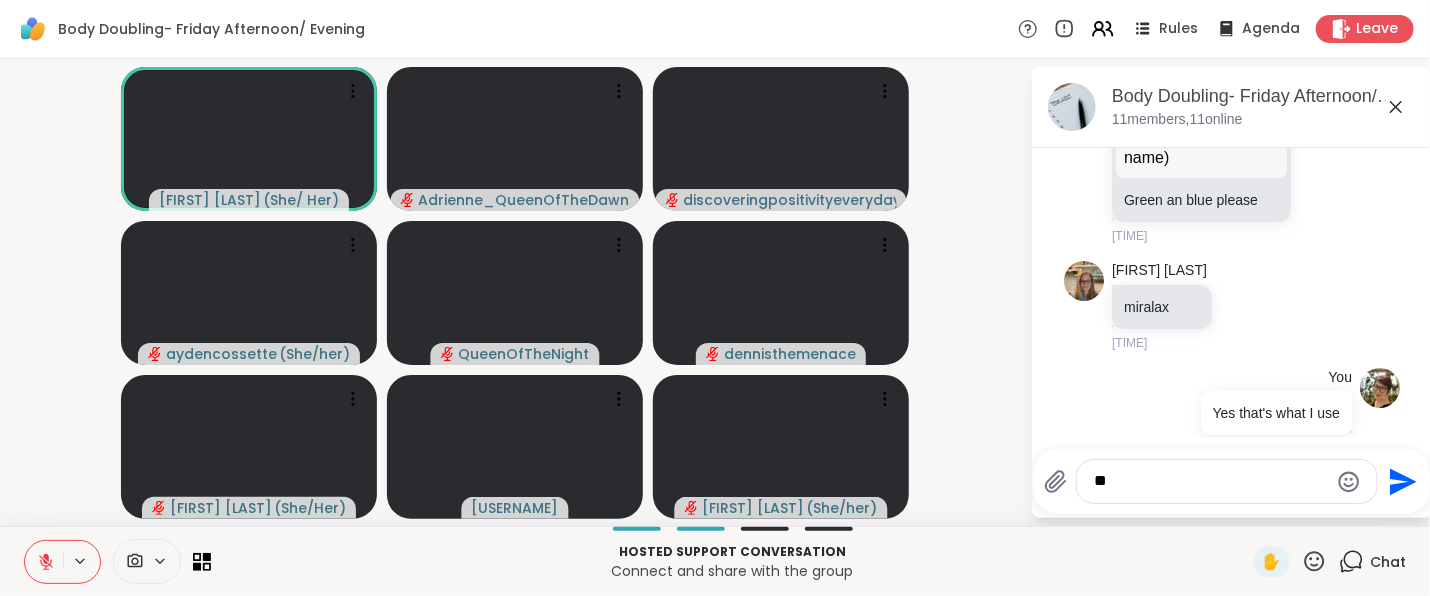 type on "*" 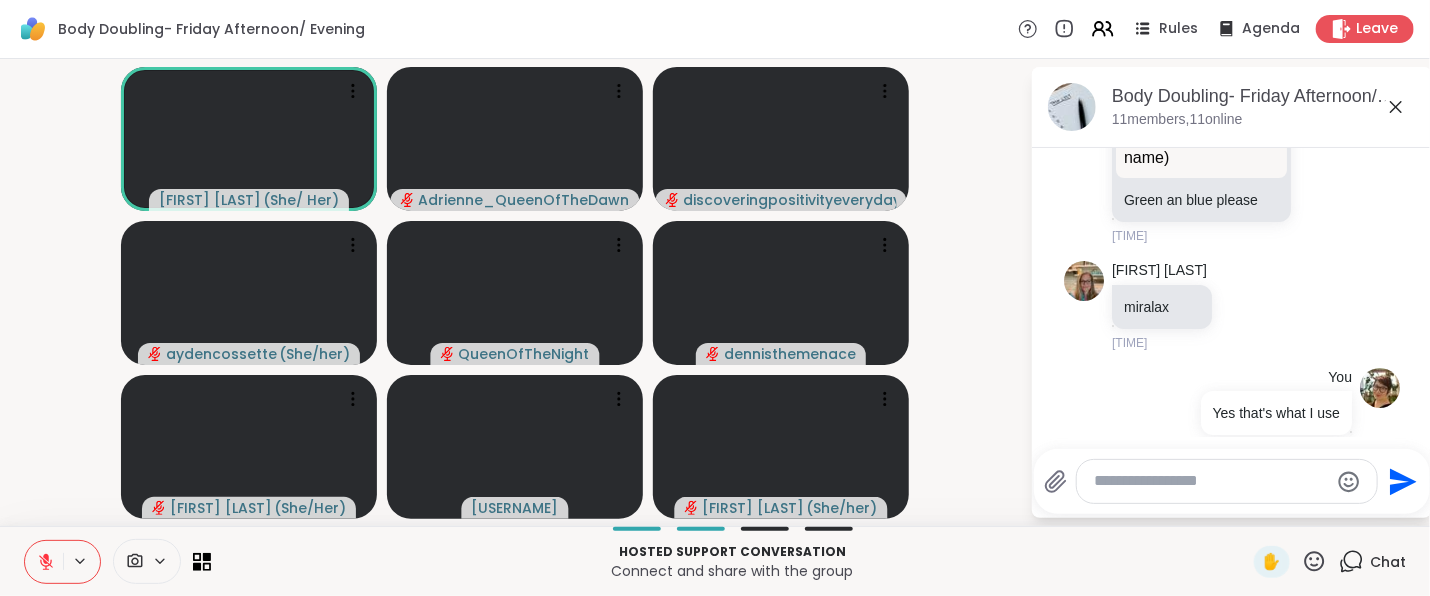 click 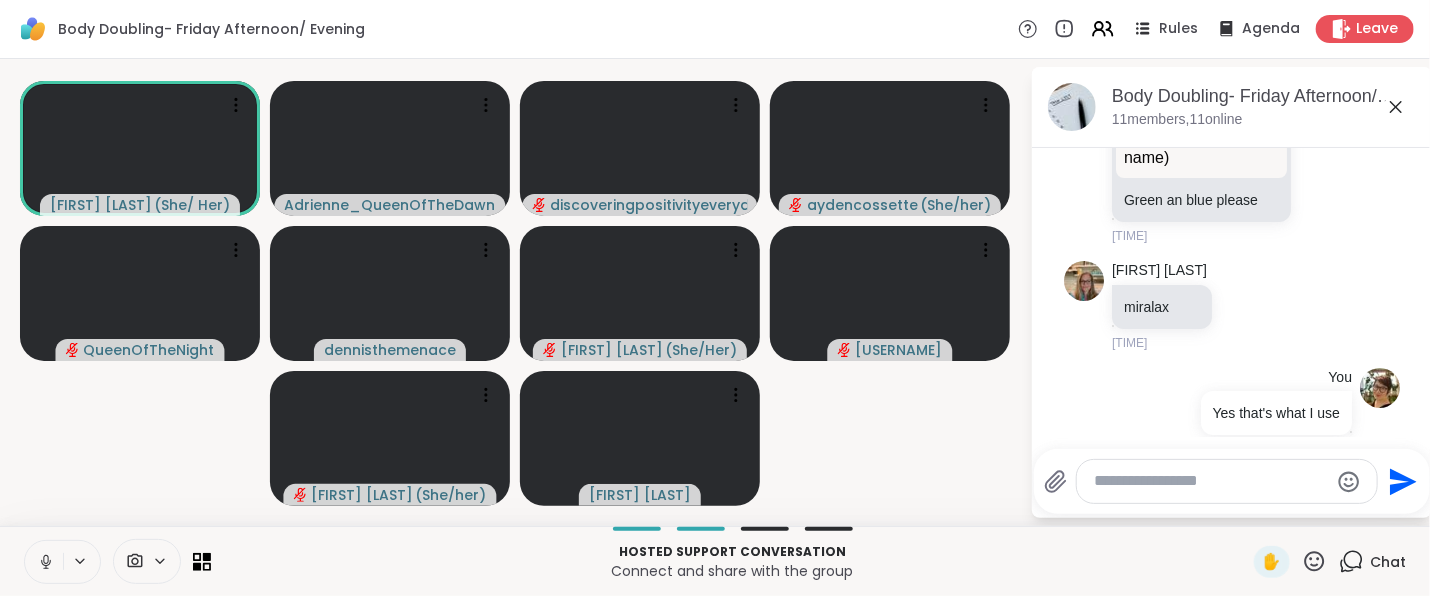 click on "Body Doubling-  Friday Afternoon/ Evening Rules Agenda Leave" at bounding box center [715, 29] 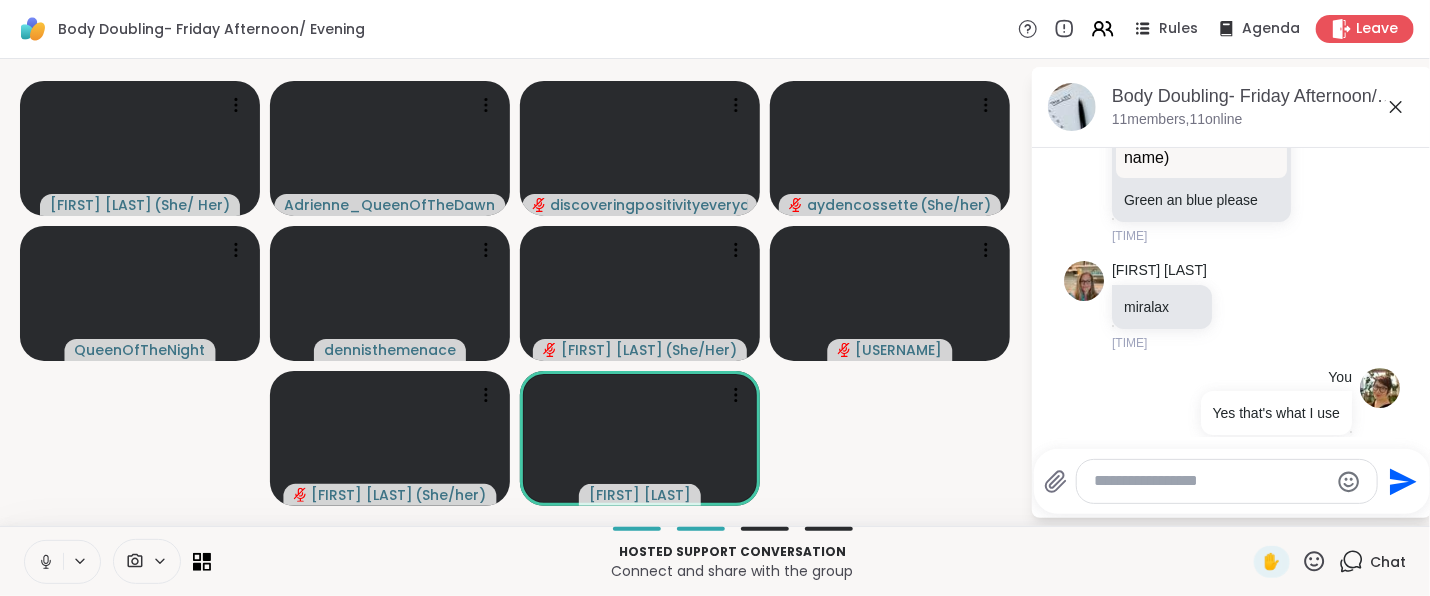 click at bounding box center [1227, 481] 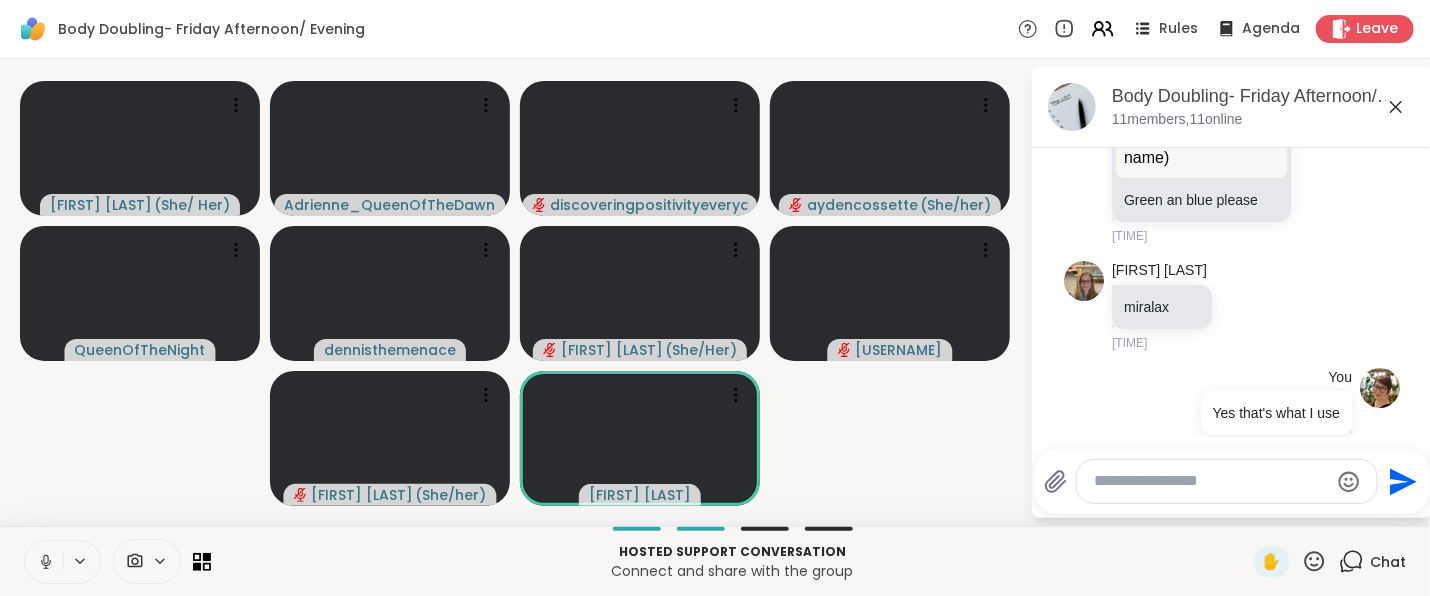 paste on "**********" 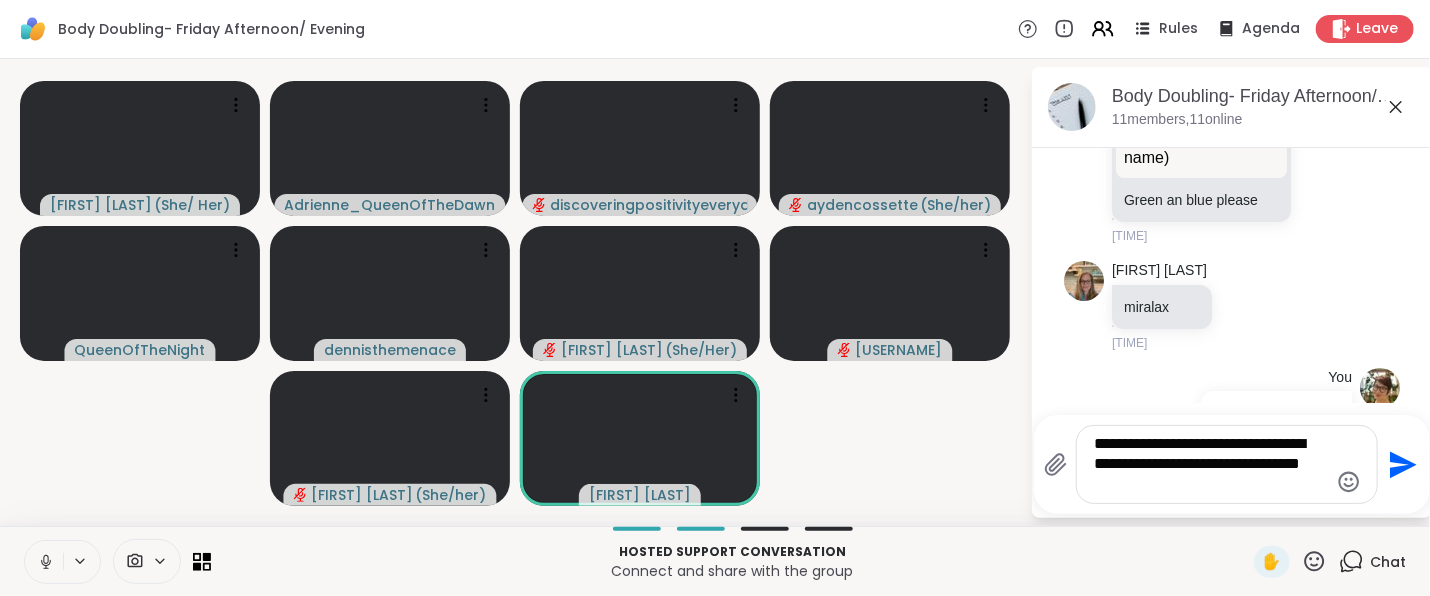 type 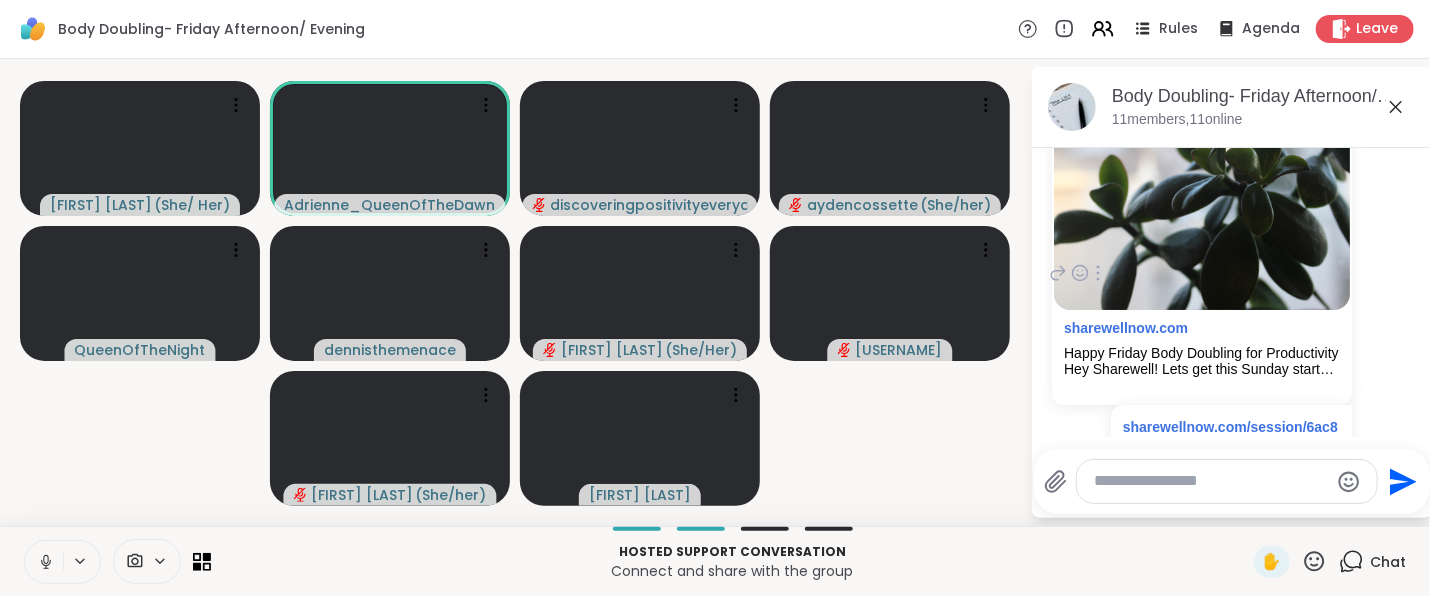 scroll, scrollTop: 5141, scrollLeft: 0, axis: vertical 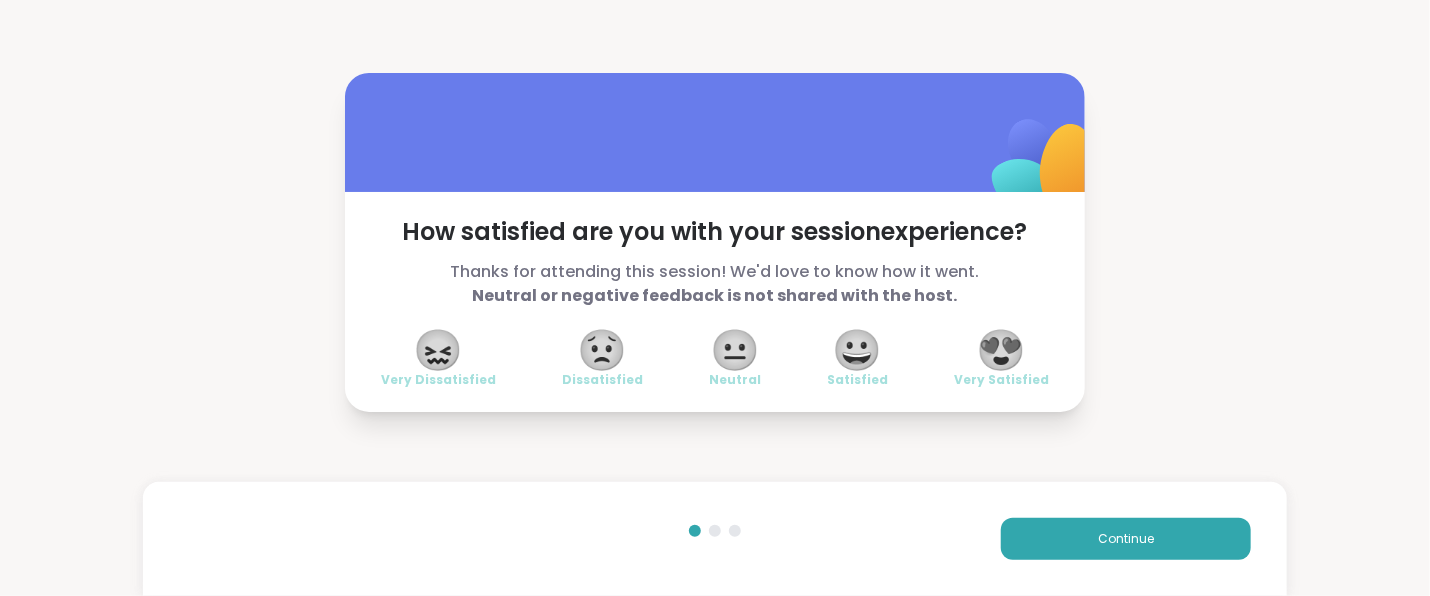click on "😍" at bounding box center [1002, 350] 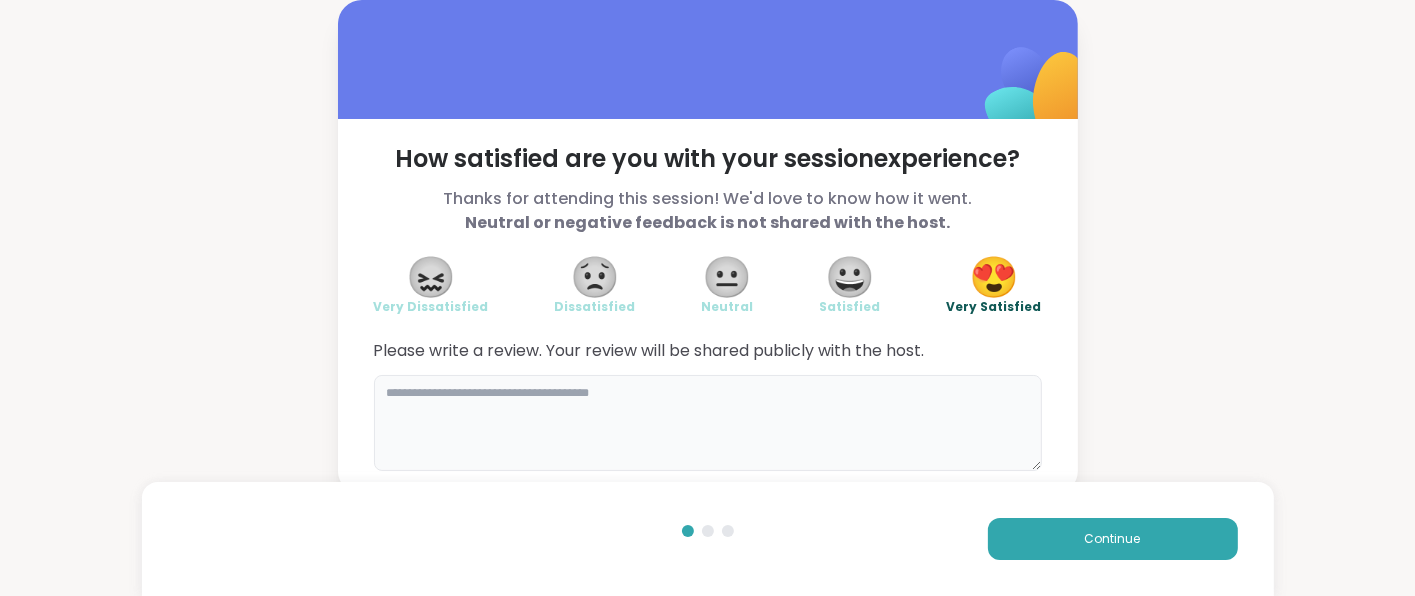 click at bounding box center (708, 423) 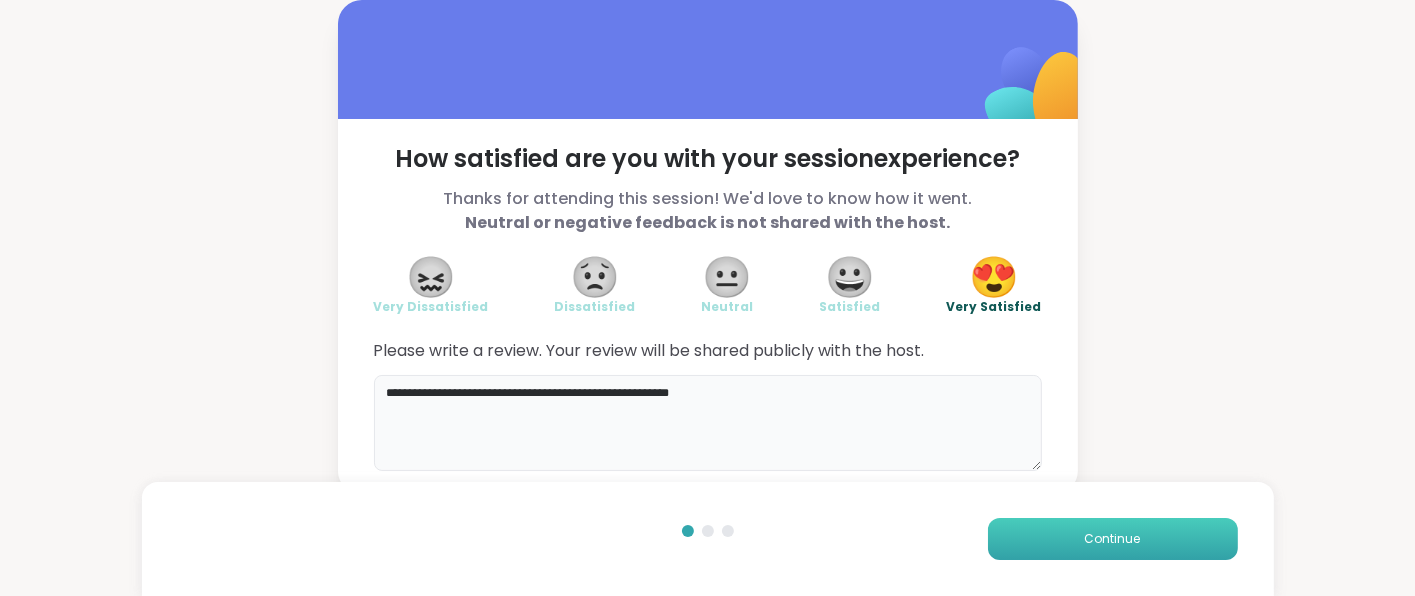 type on "**********" 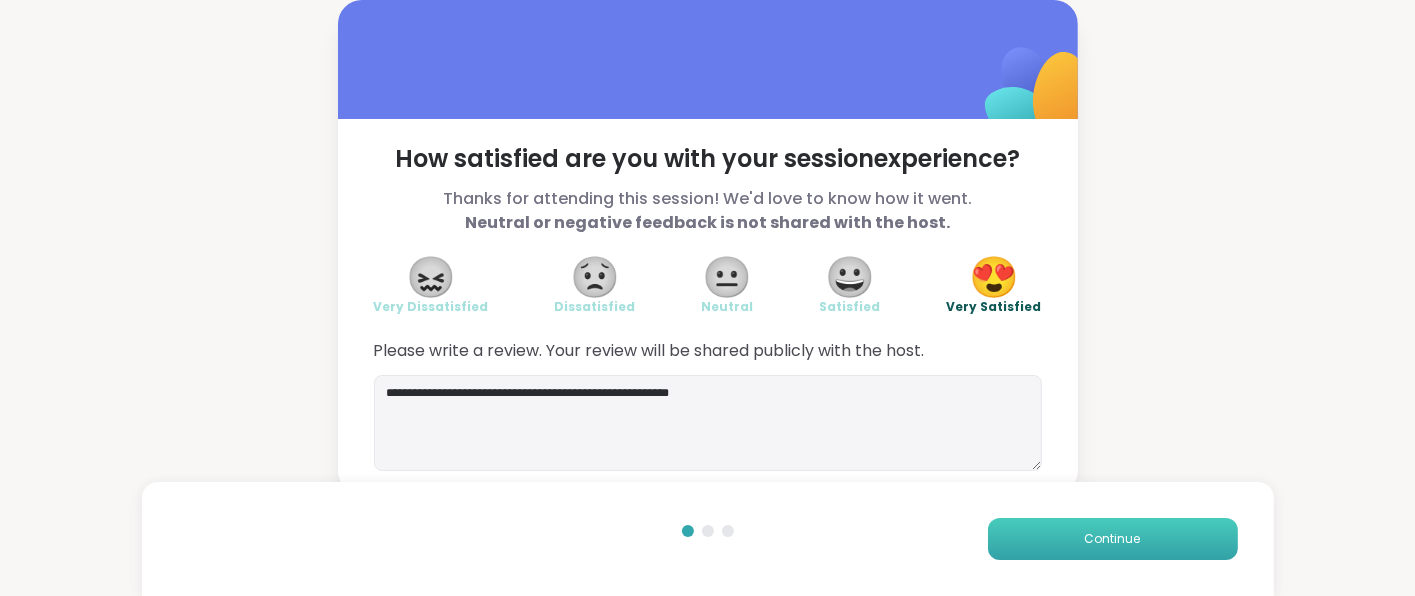 click on "Continue" at bounding box center (1113, 539) 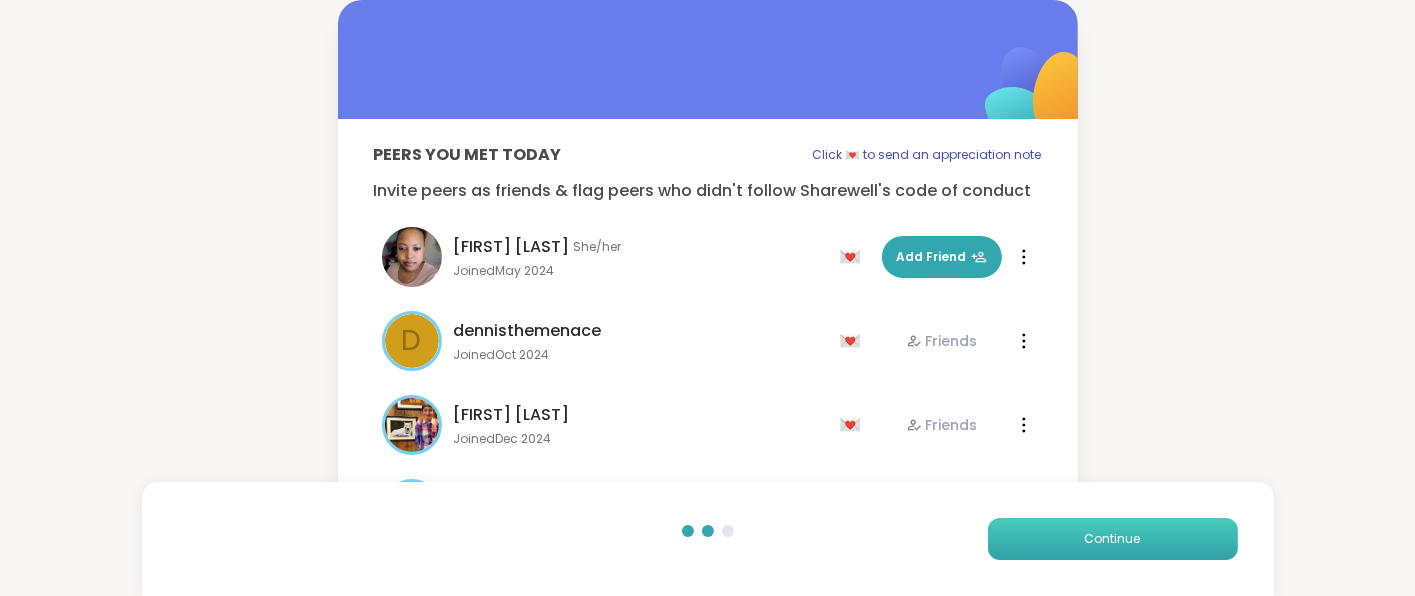 click on "Continue" at bounding box center (1113, 539) 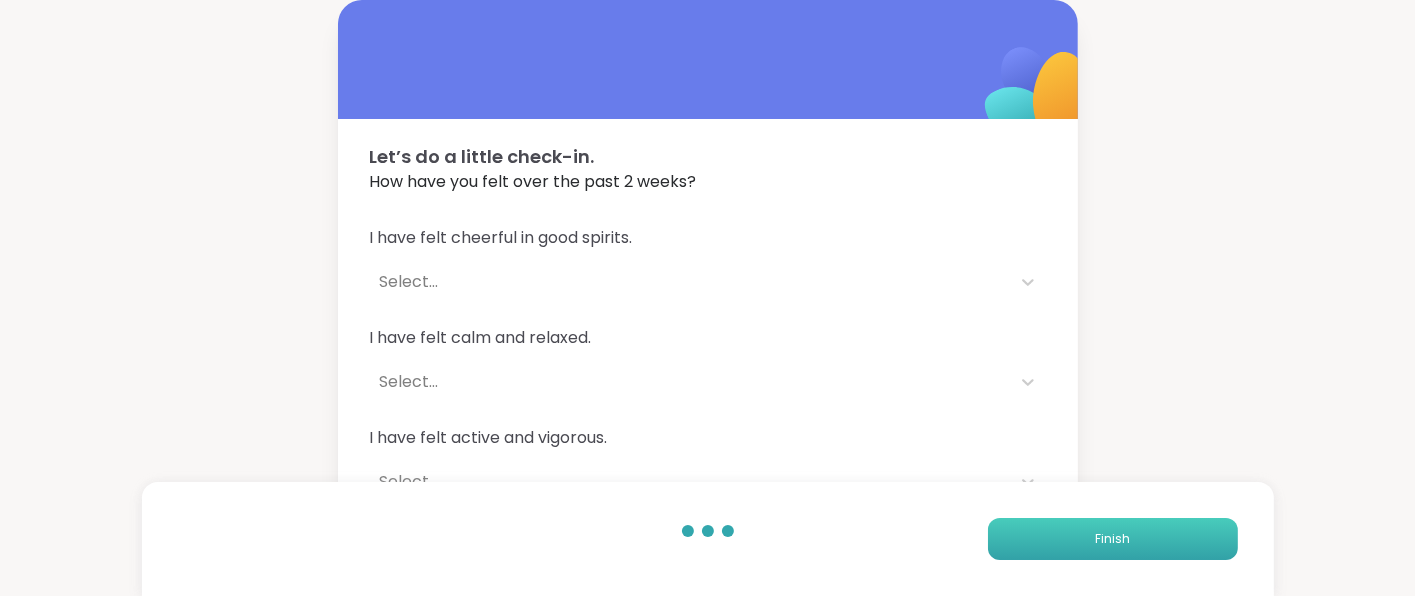 click on "Finish" at bounding box center (1112, 539) 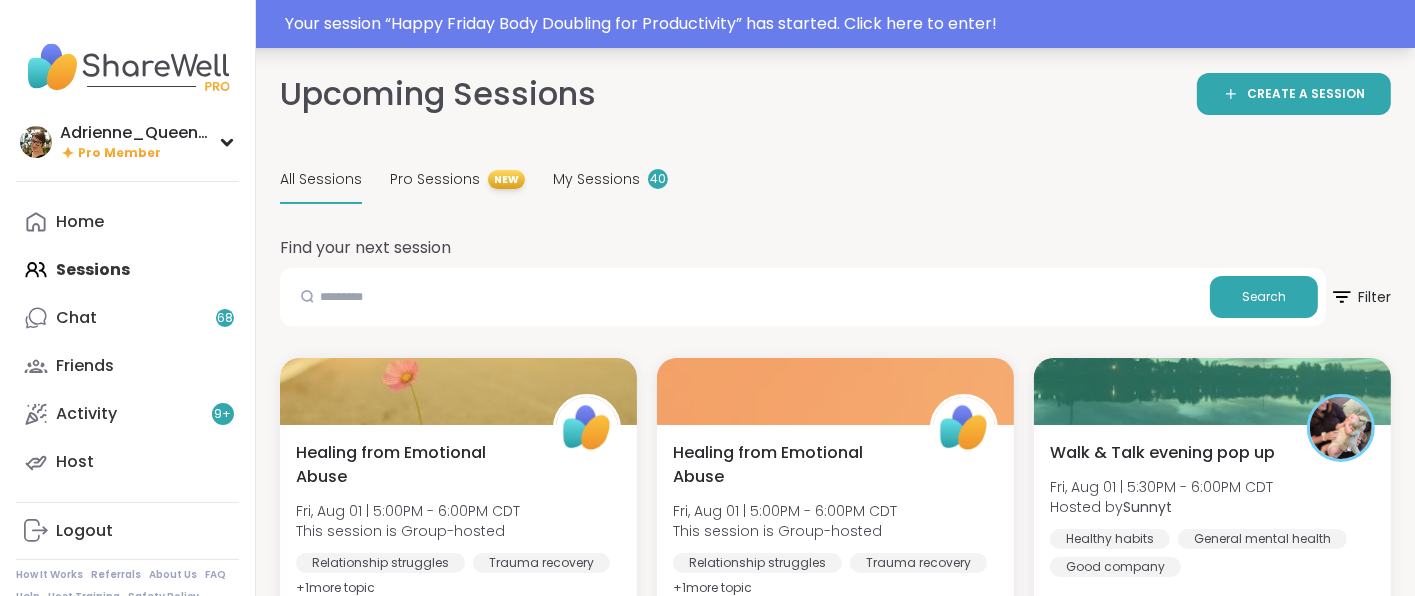 click on "Your session “ Happy Friday Body Doubling for Productivity  ” has started. Click here to enter!" at bounding box center [844, 24] 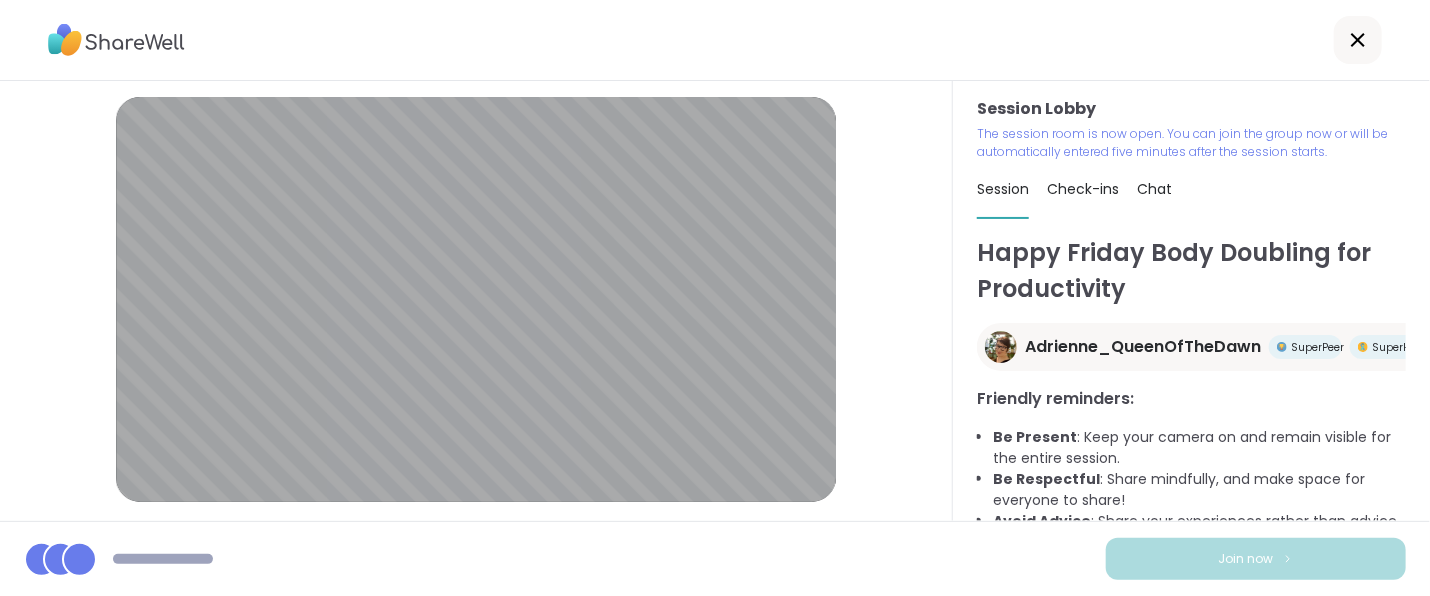 click on "Check-ins" at bounding box center [1083, 189] 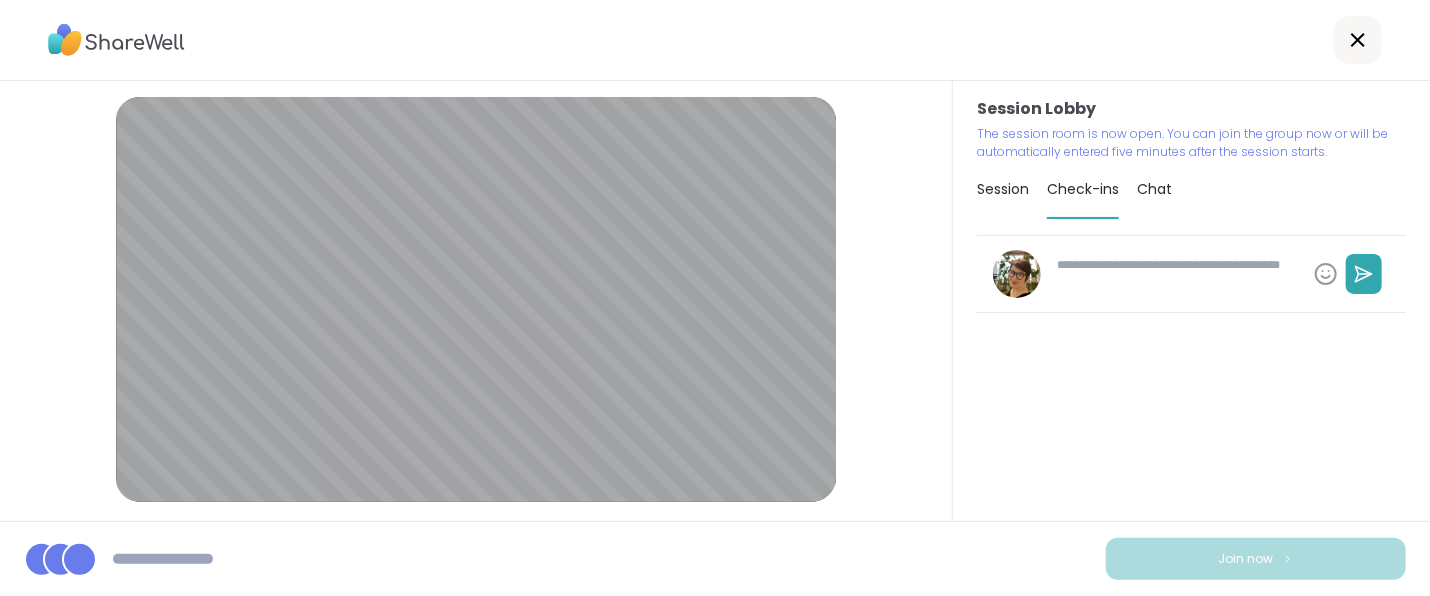 type on "*" 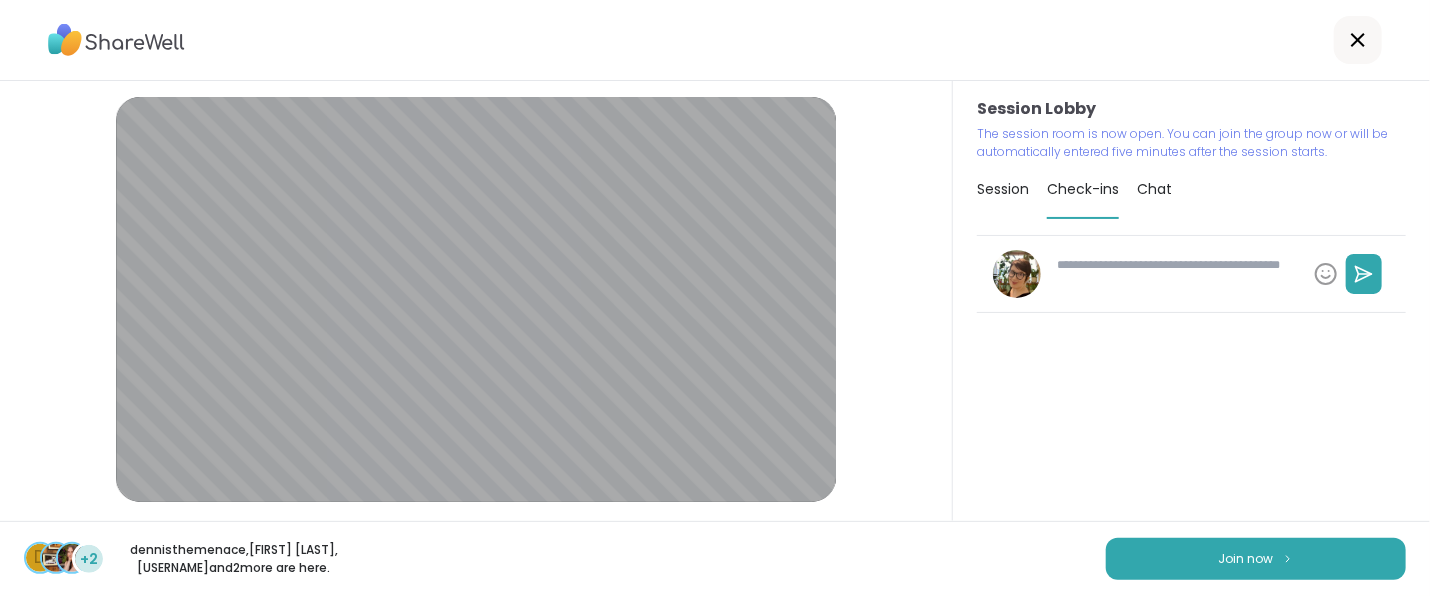 click on "Chat" at bounding box center (1154, 189) 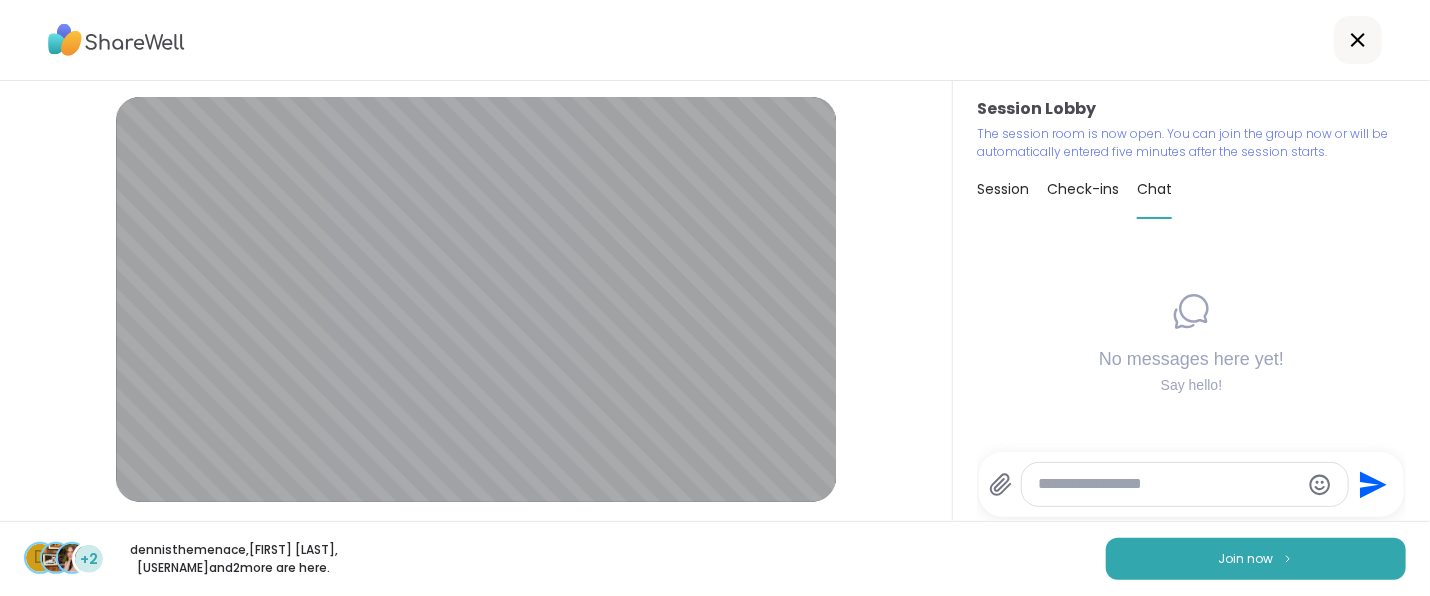 click on "Session Check-ins Chat" at bounding box center [1191, 190] 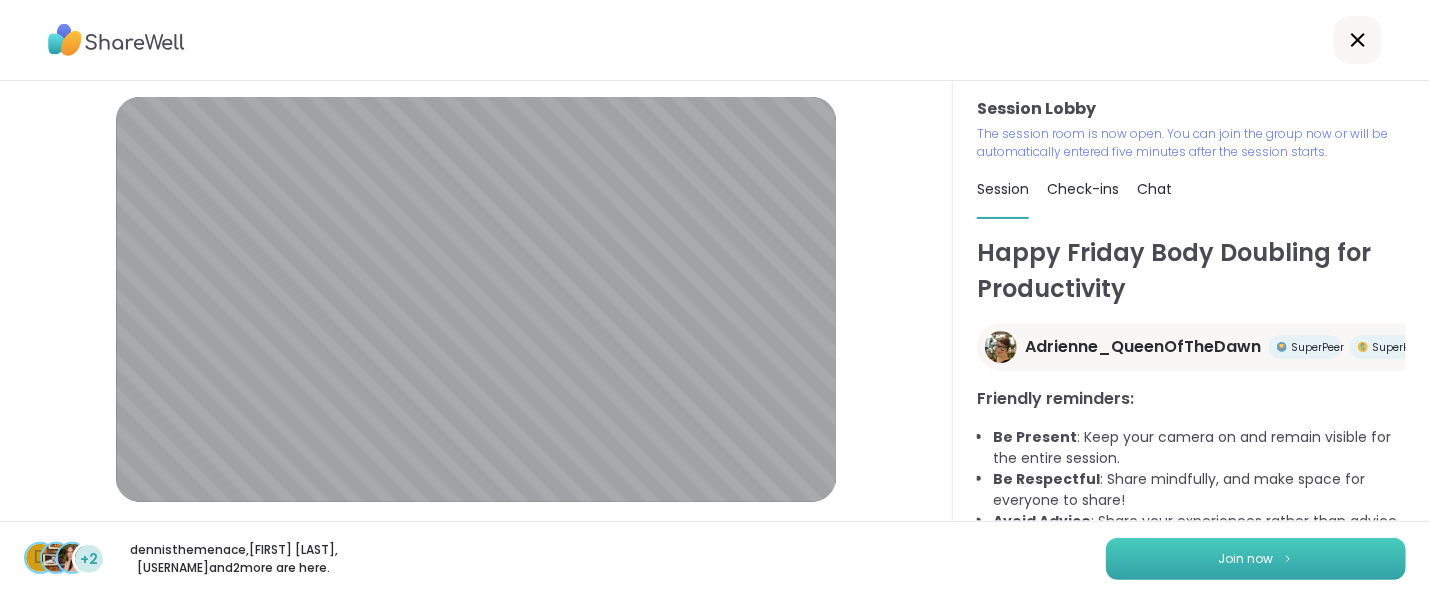 click on "Join now" at bounding box center [1256, 559] 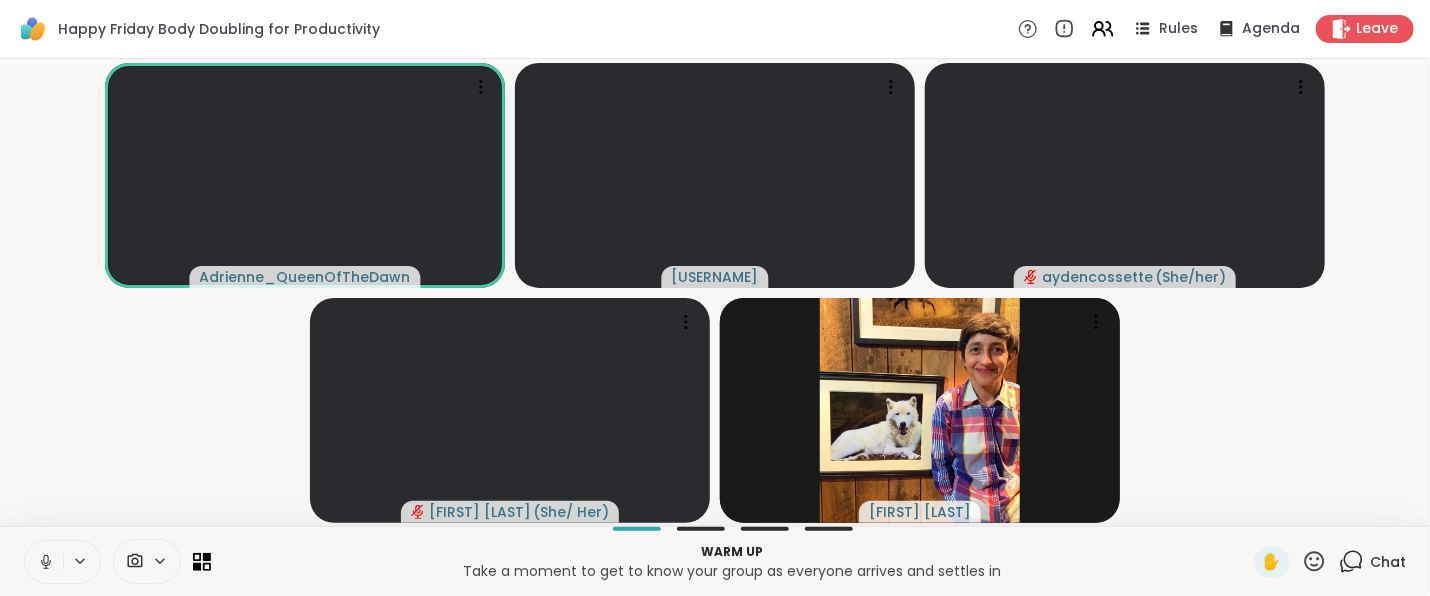 click on "Warm up Take a moment to get to know your group as everyone arrives and settles in ✋ Chat" at bounding box center [715, 561] 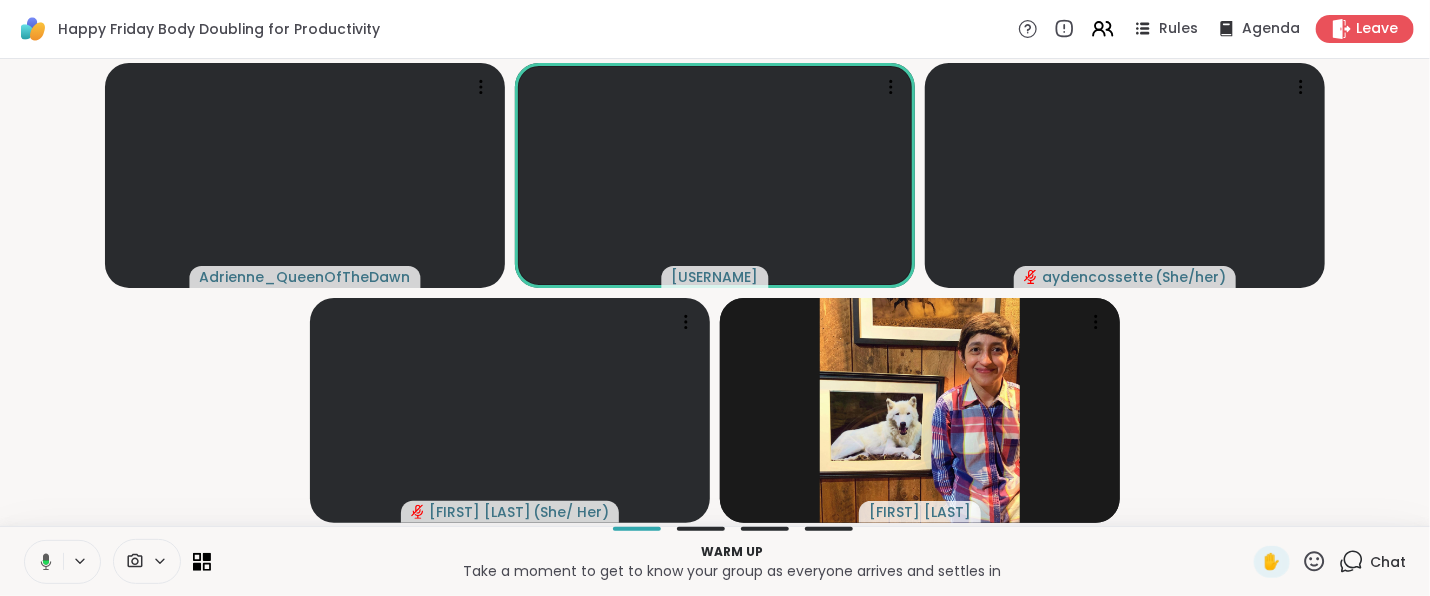 drag, startPoint x: 1355, startPoint y: 544, endPoint x: 1356, endPoint y: 560, distance: 16.03122 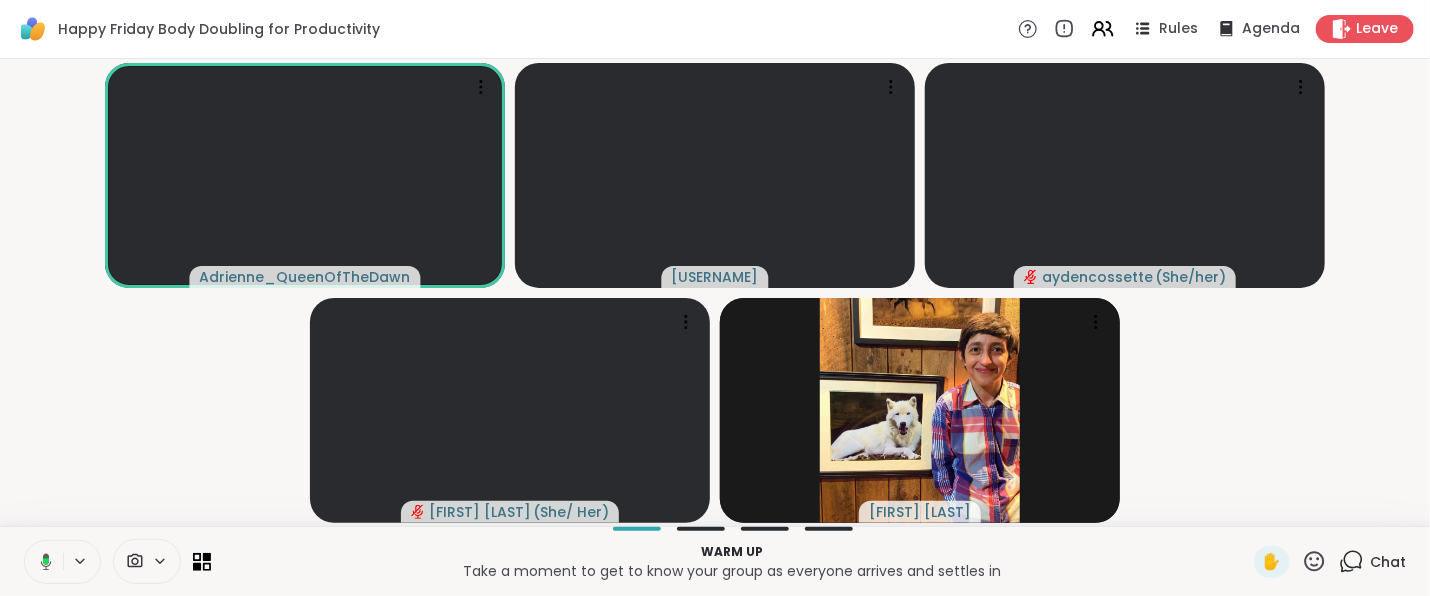 click on "Chat" at bounding box center [1388, 562] 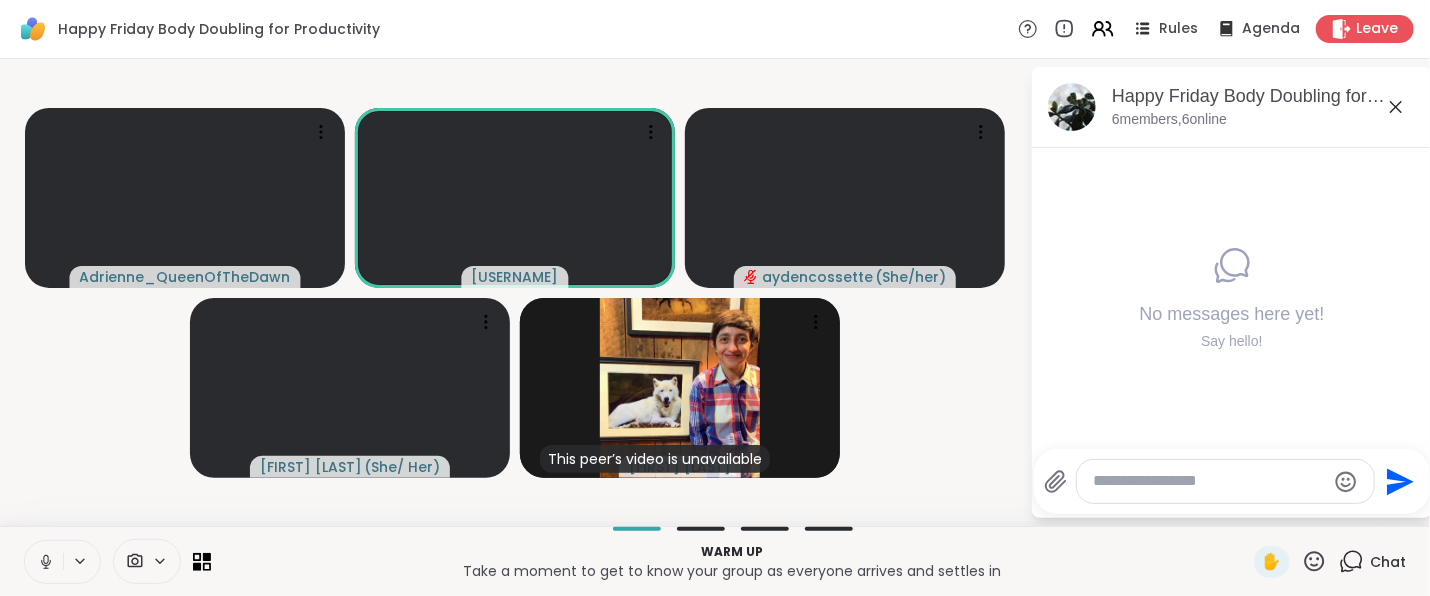 click on "Chat" at bounding box center [1388, 562] 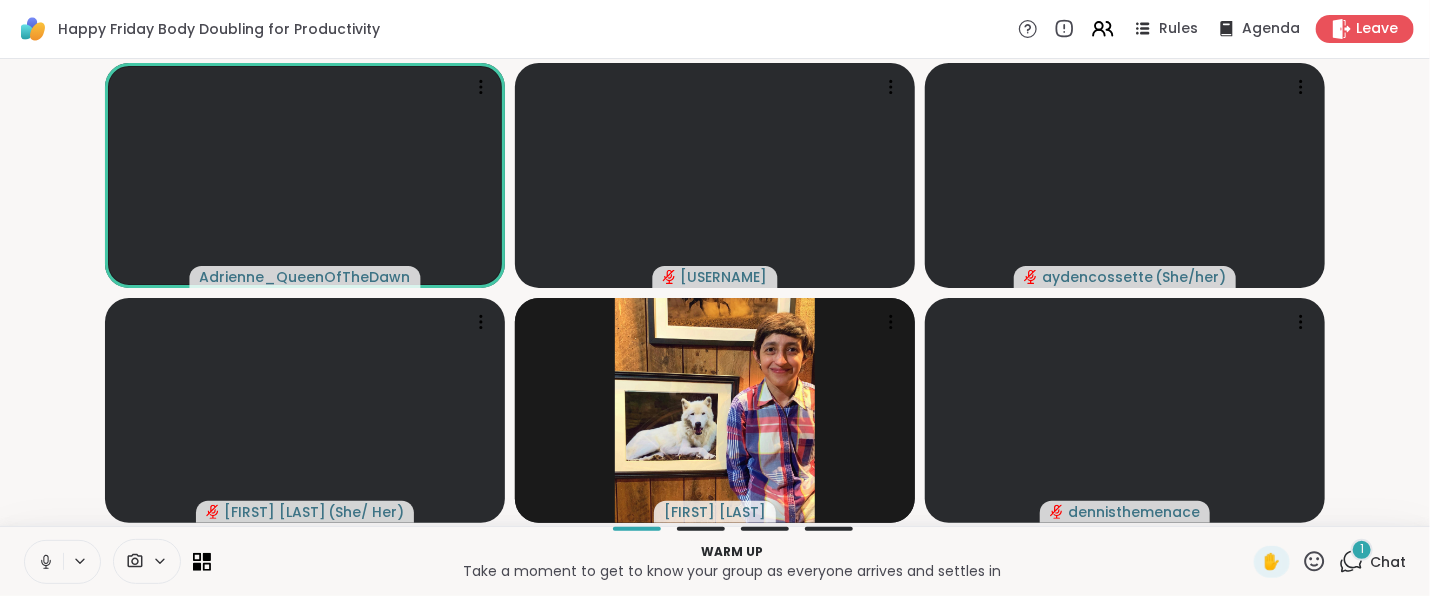 click on "Chat" at bounding box center [1388, 562] 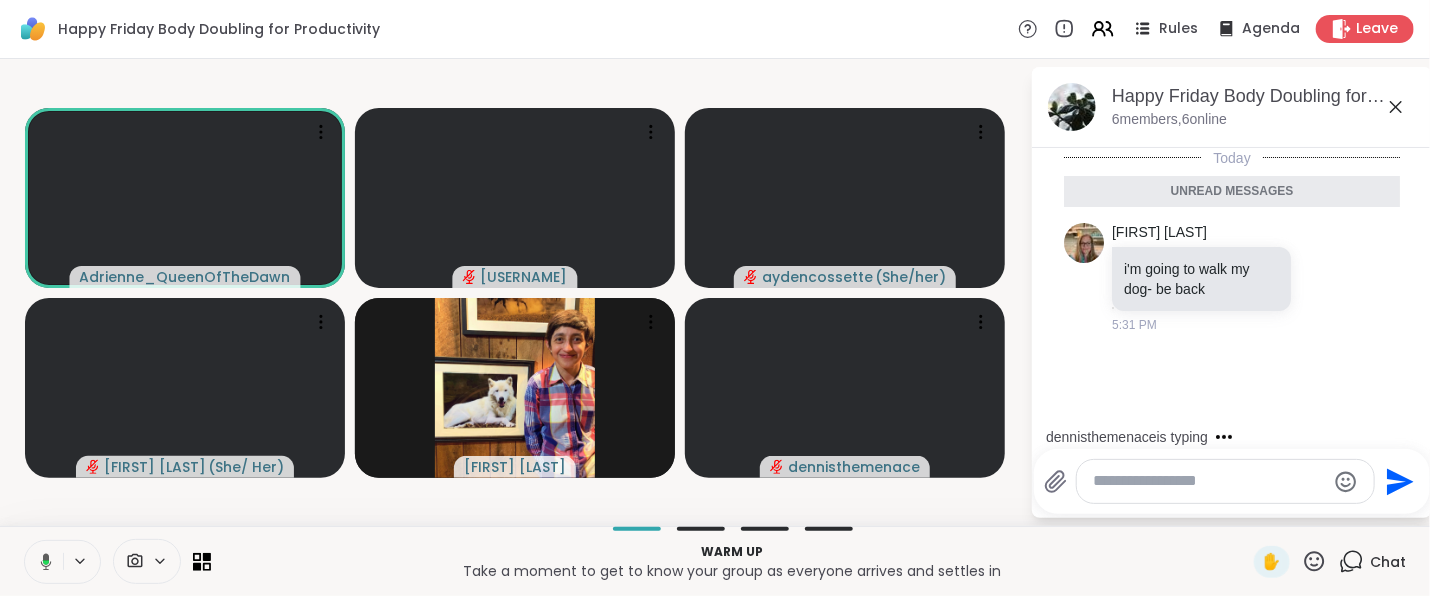 scroll, scrollTop: 4, scrollLeft: 0, axis: vertical 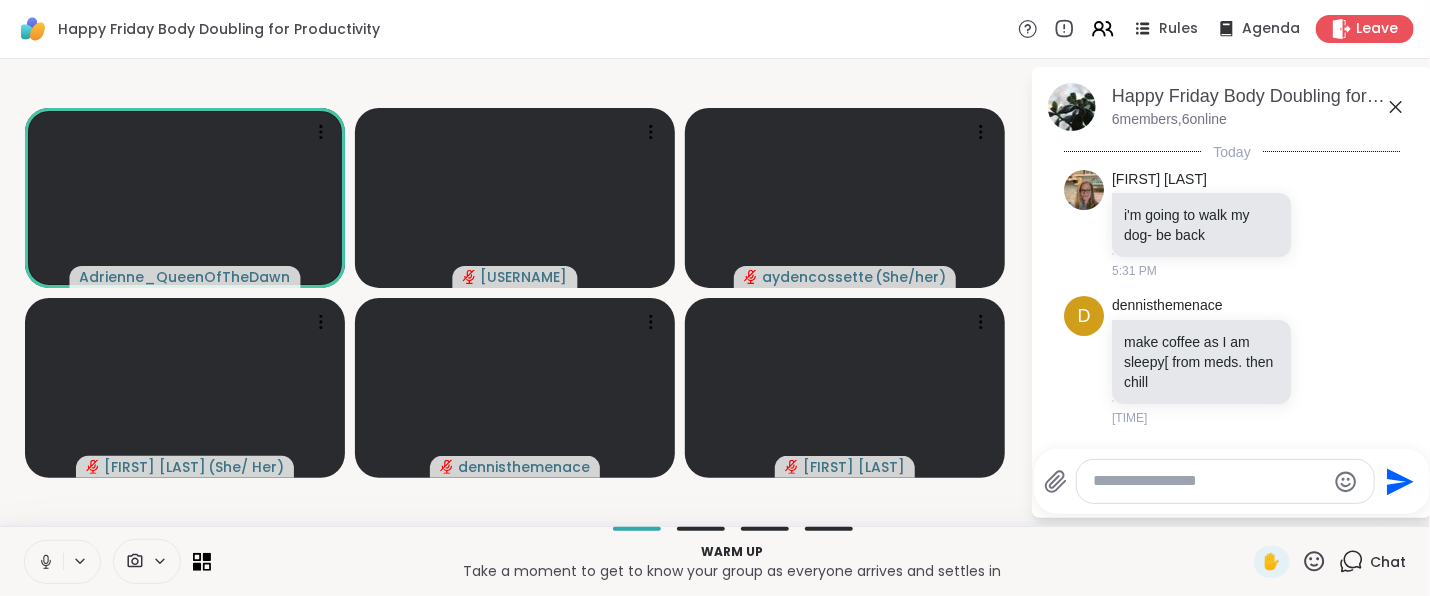 click at bounding box center [44, 562] 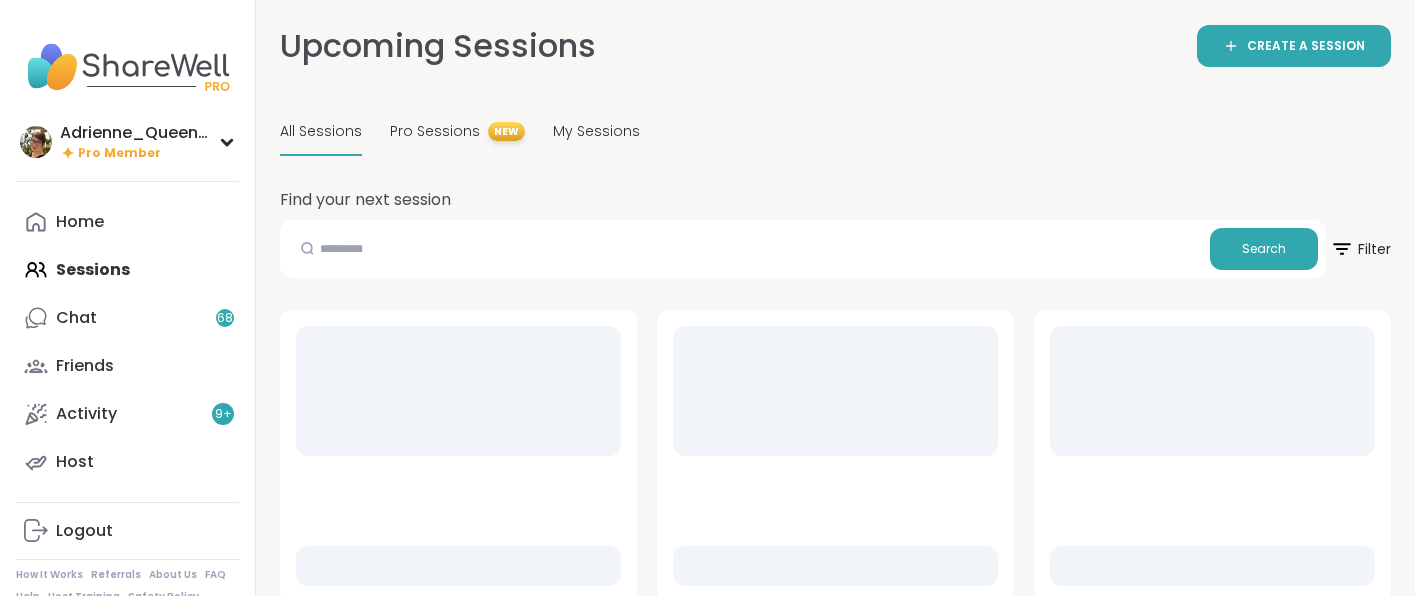 scroll, scrollTop: 312, scrollLeft: 0, axis: vertical 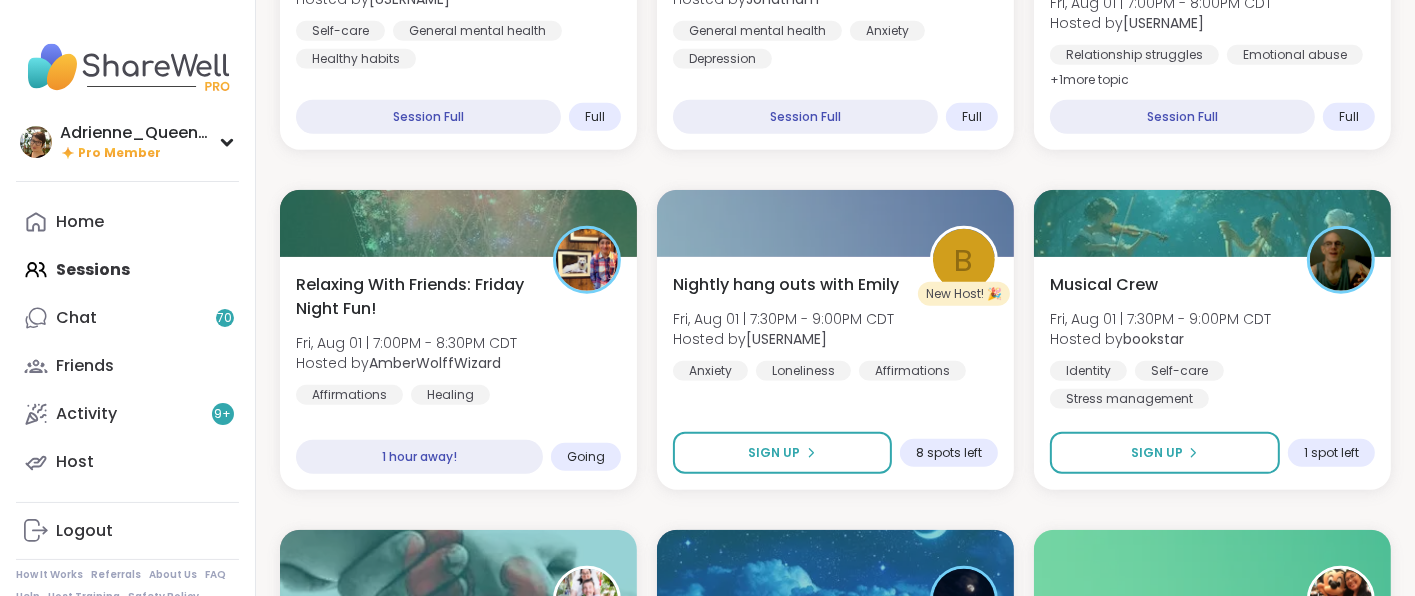 click on "Nightly hang outs with [NAME] [DAY], [MONTH] [DAY] | [TIME] - [TIME] [TIMEZONE] Hosted by [USERNAME] Anxiety Loneliness Affirmations Sign Up [NUMBER] spots left" at bounding box center [835, 373] 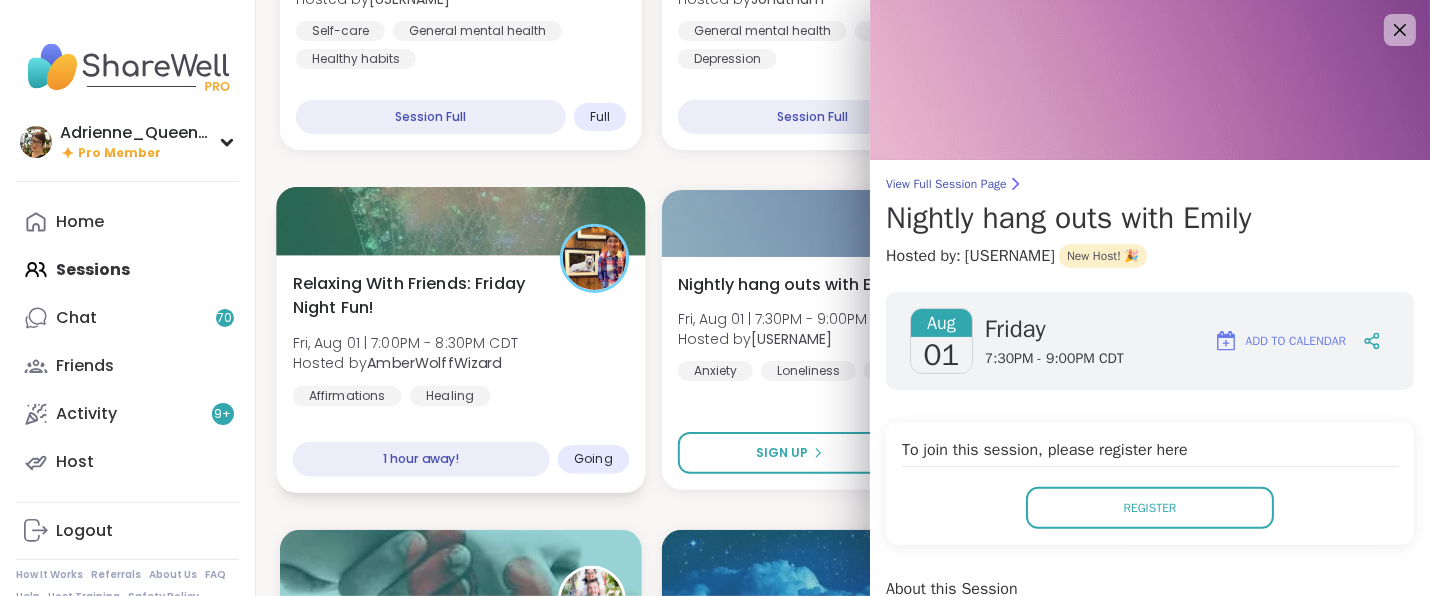 click on "Relaxing With Friends: Friday Night Fun!" at bounding box center [415, 295] 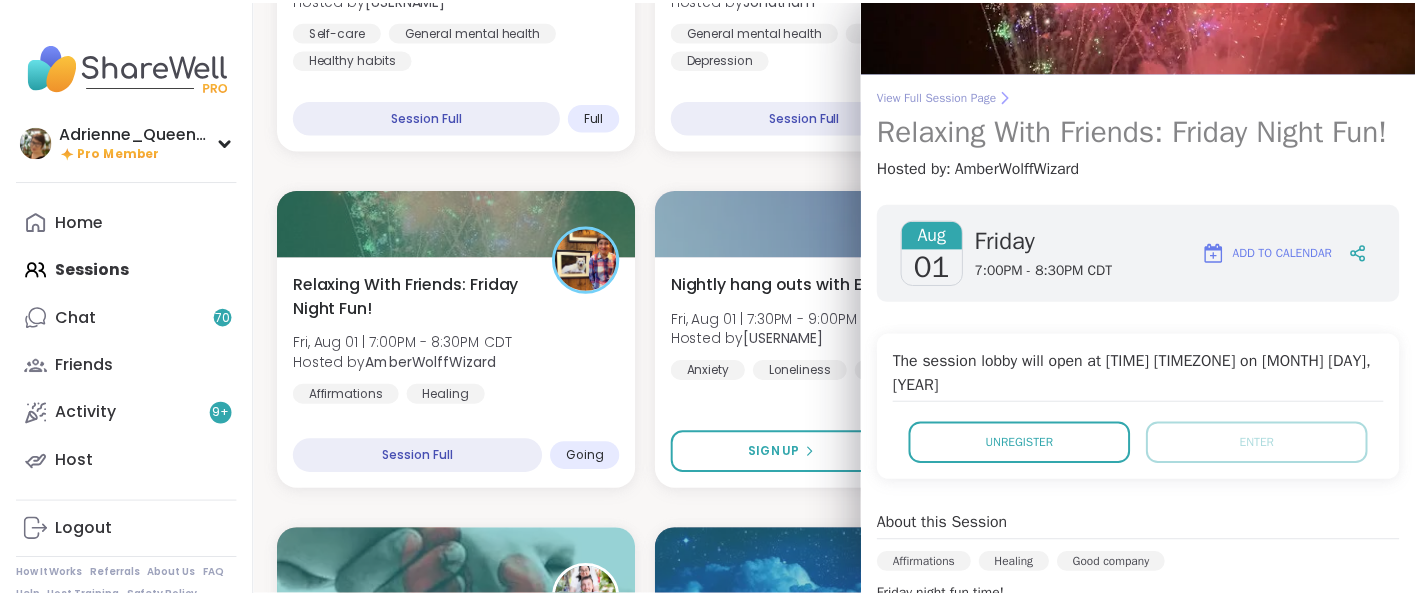 scroll, scrollTop: 0, scrollLeft: 0, axis: both 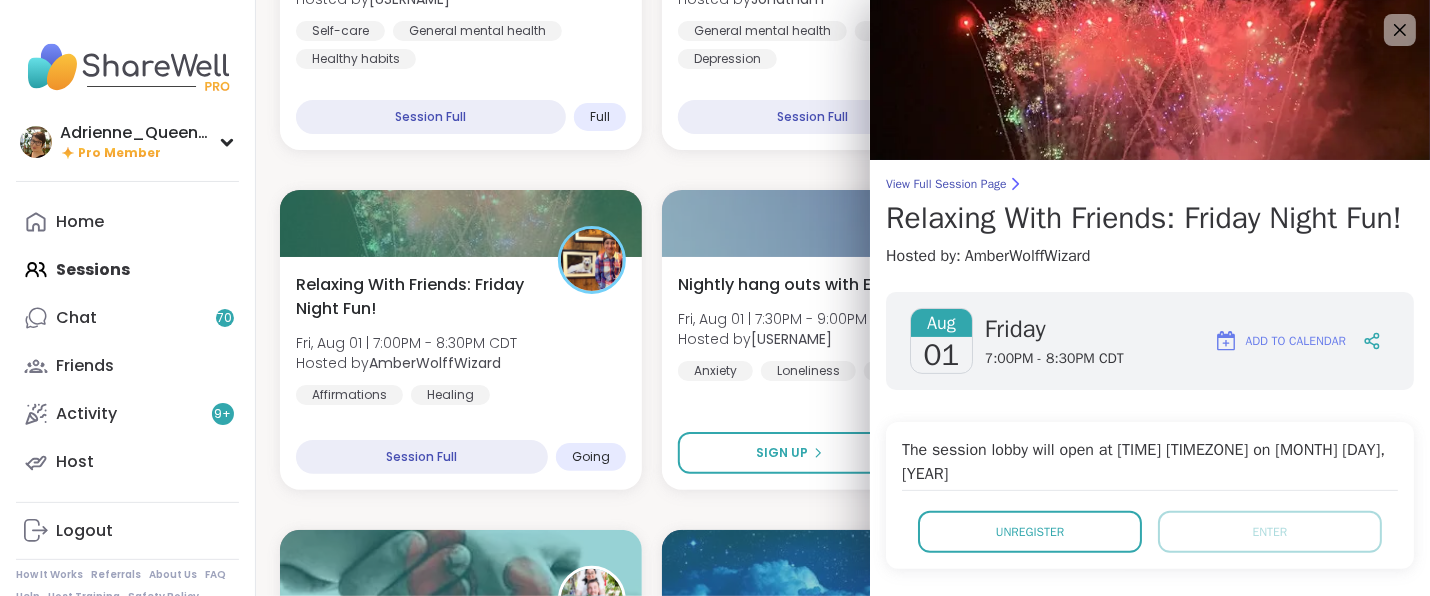 click at bounding box center [1150, 80] 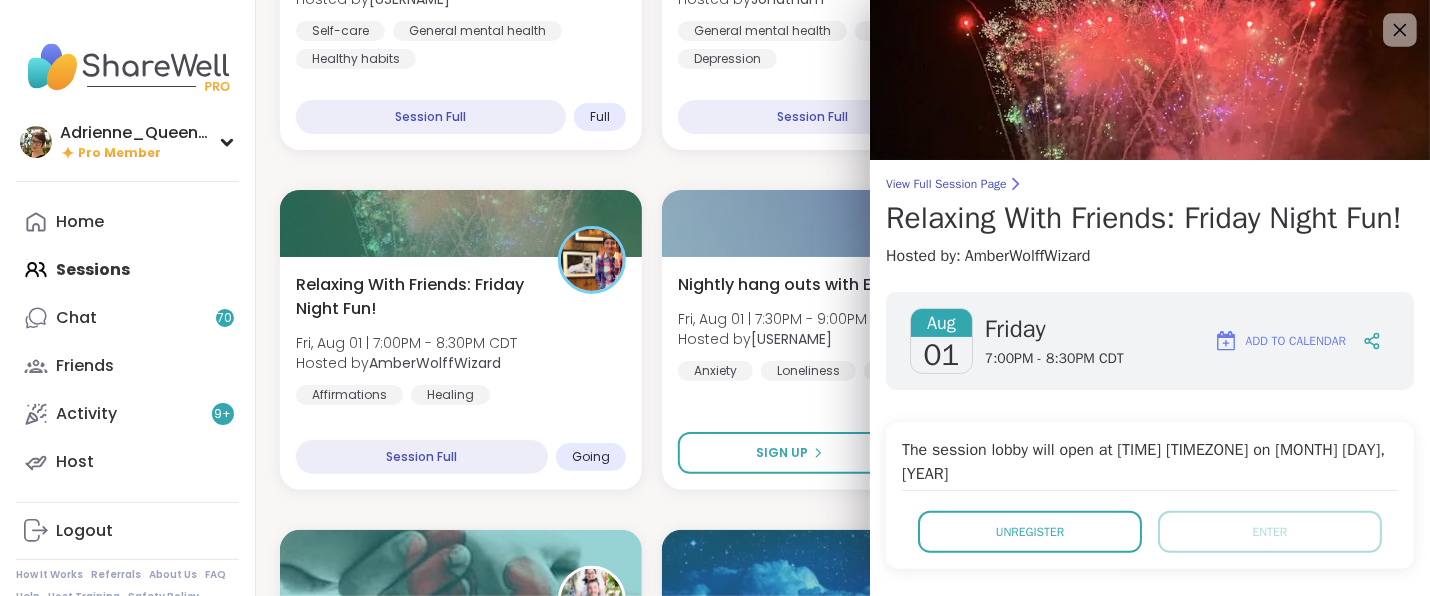 click 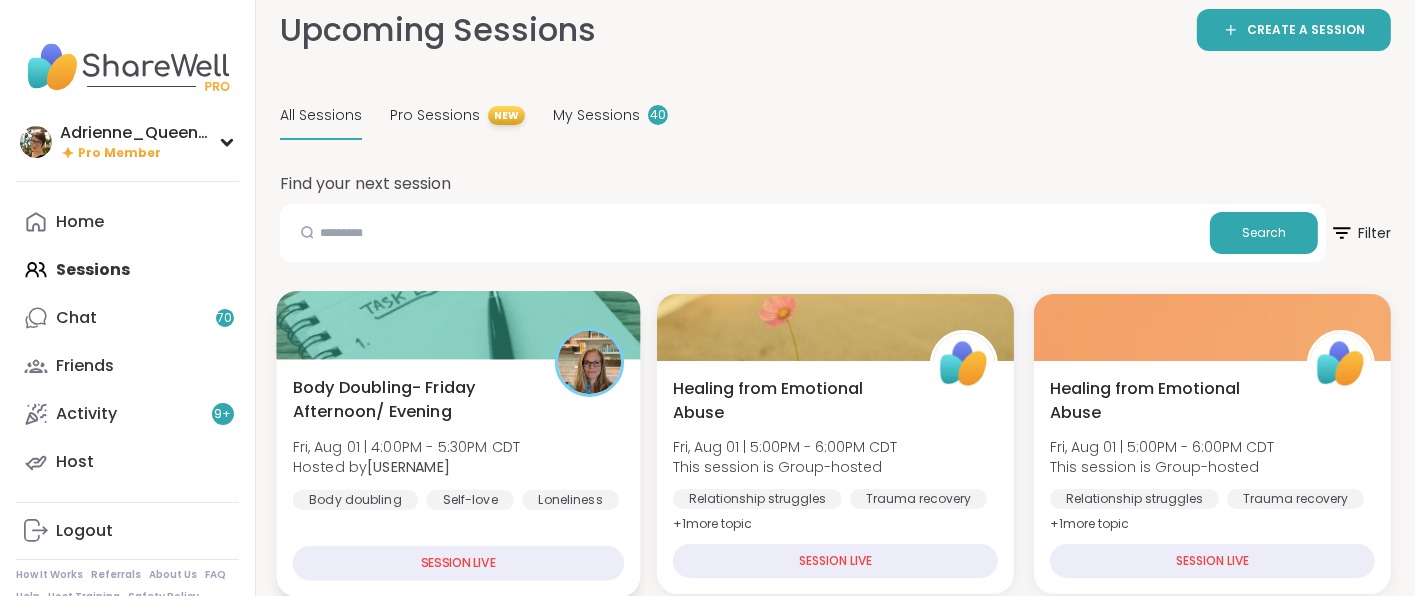 scroll, scrollTop: 0, scrollLeft: 0, axis: both 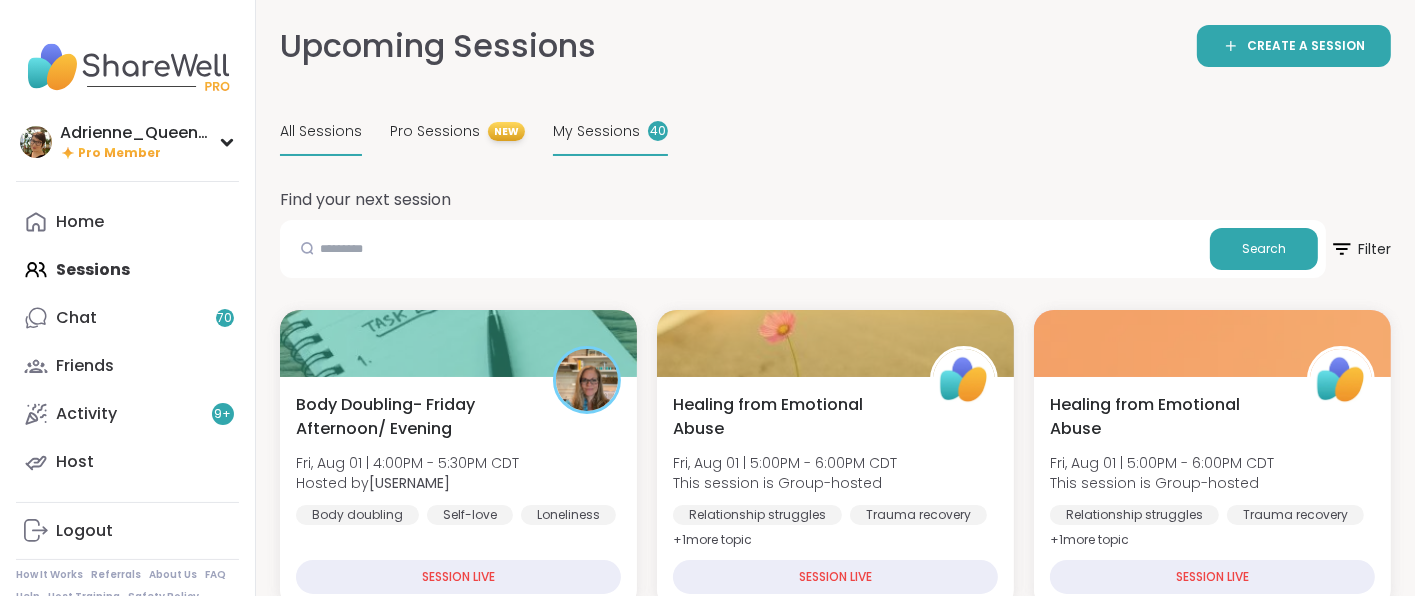 click on "My Sessions" at bounding box center (596, 131) 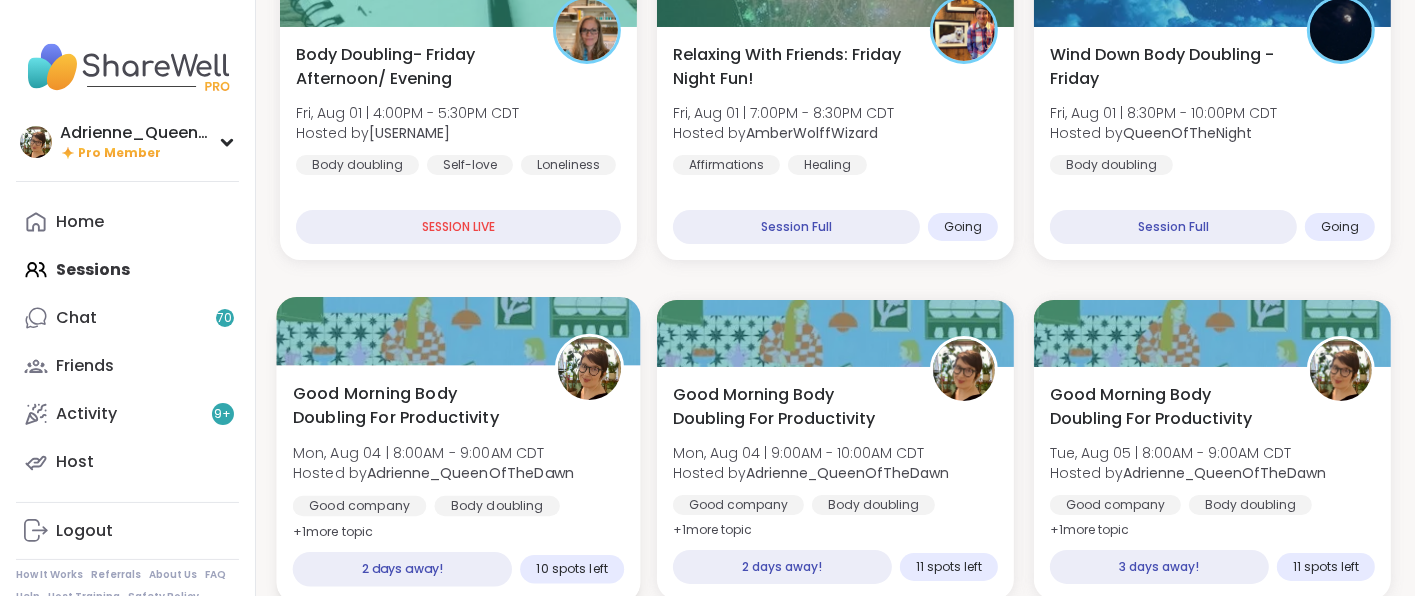 scroll, scrollTop: 300, scrollLeft: 0, axis: vertical 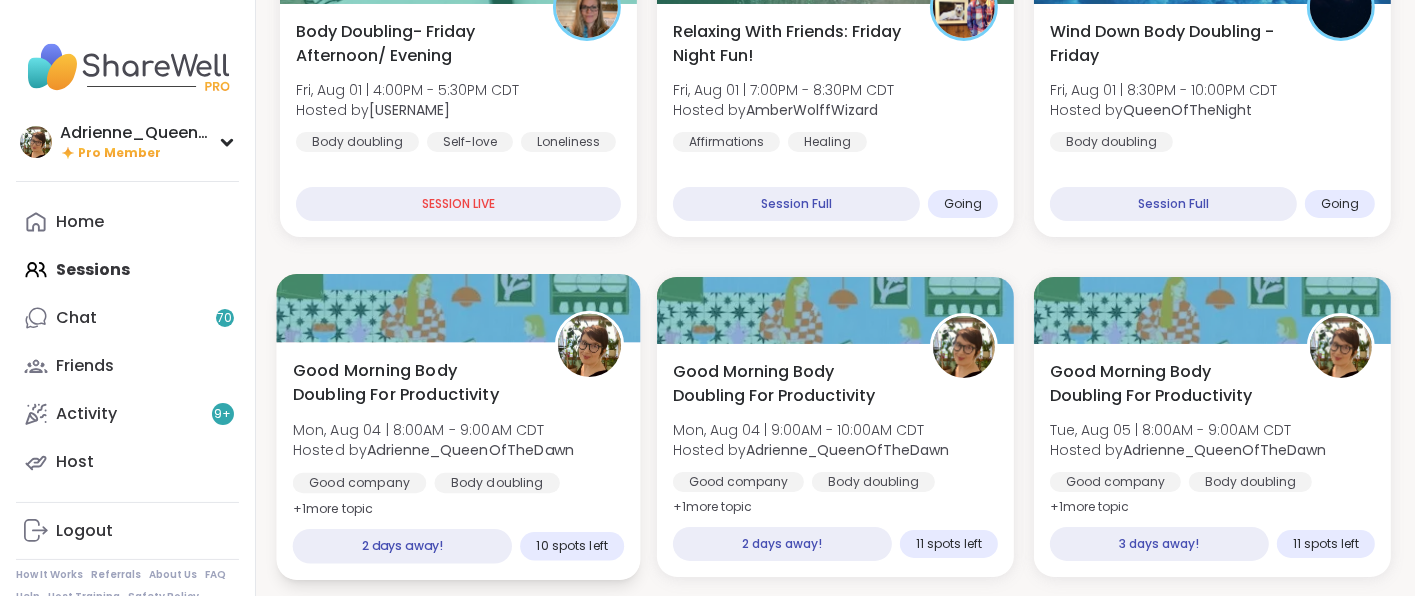 click on "Good Morning Body Doubling For Productivity" at bounding box center (413, 383) 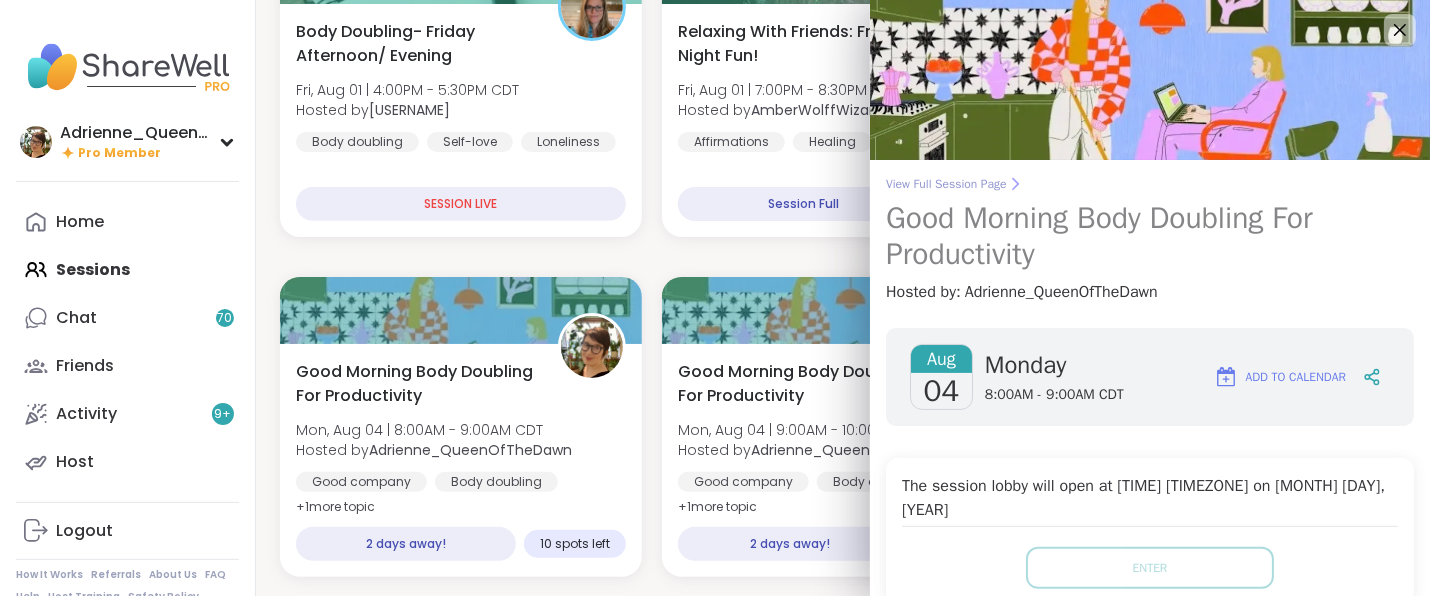click on "View Full Session Page" at bounding box center [1150, 184] 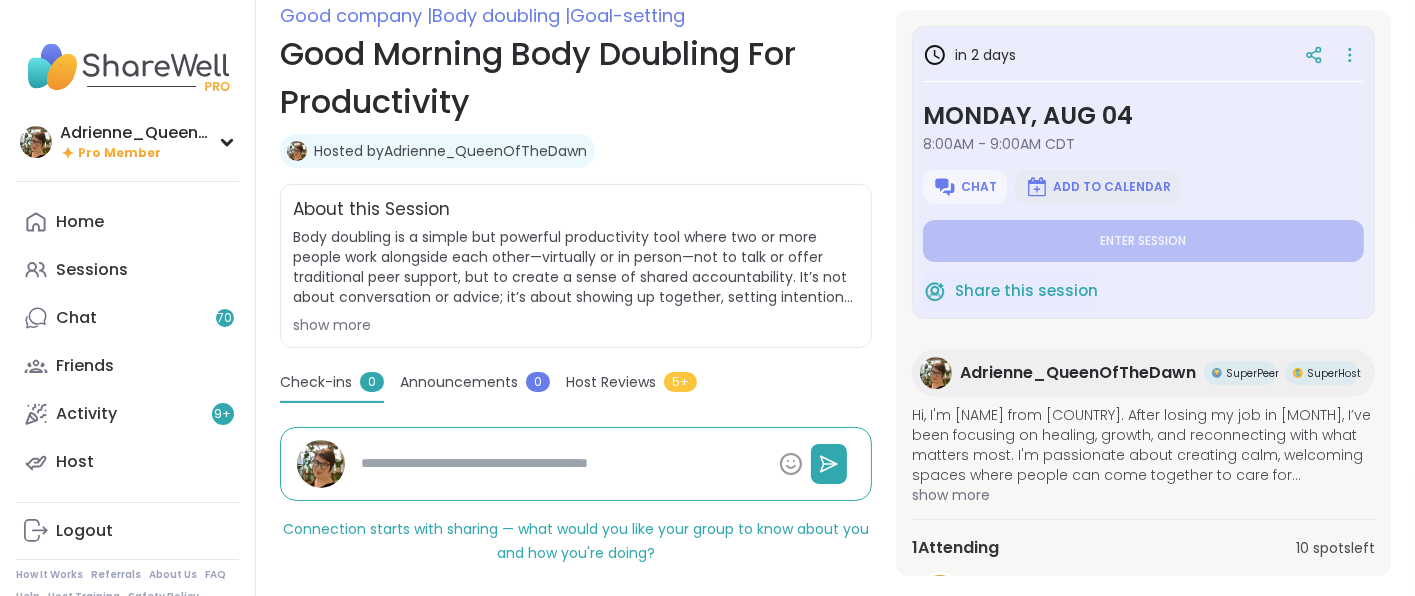 scroll, scrollTop: 300, scrollLeft: 0, axis: vertical 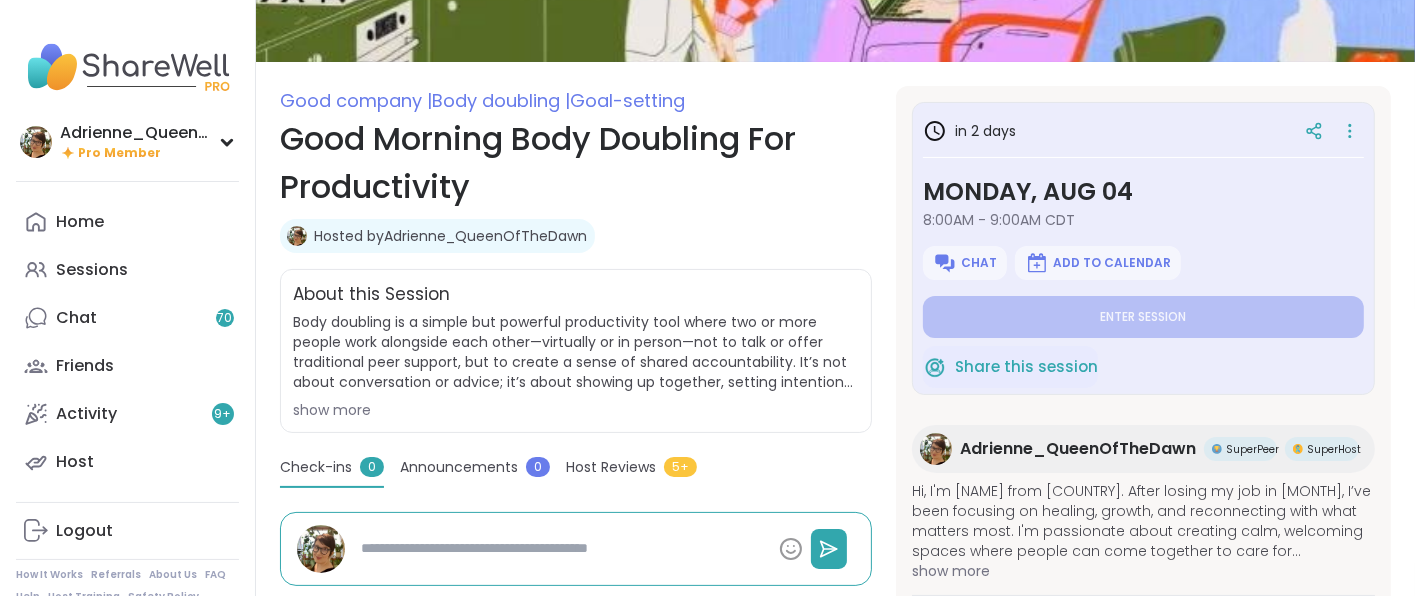 click on "Adrienne_QueenOfTheDawn" at bounding box center [1078, 449] 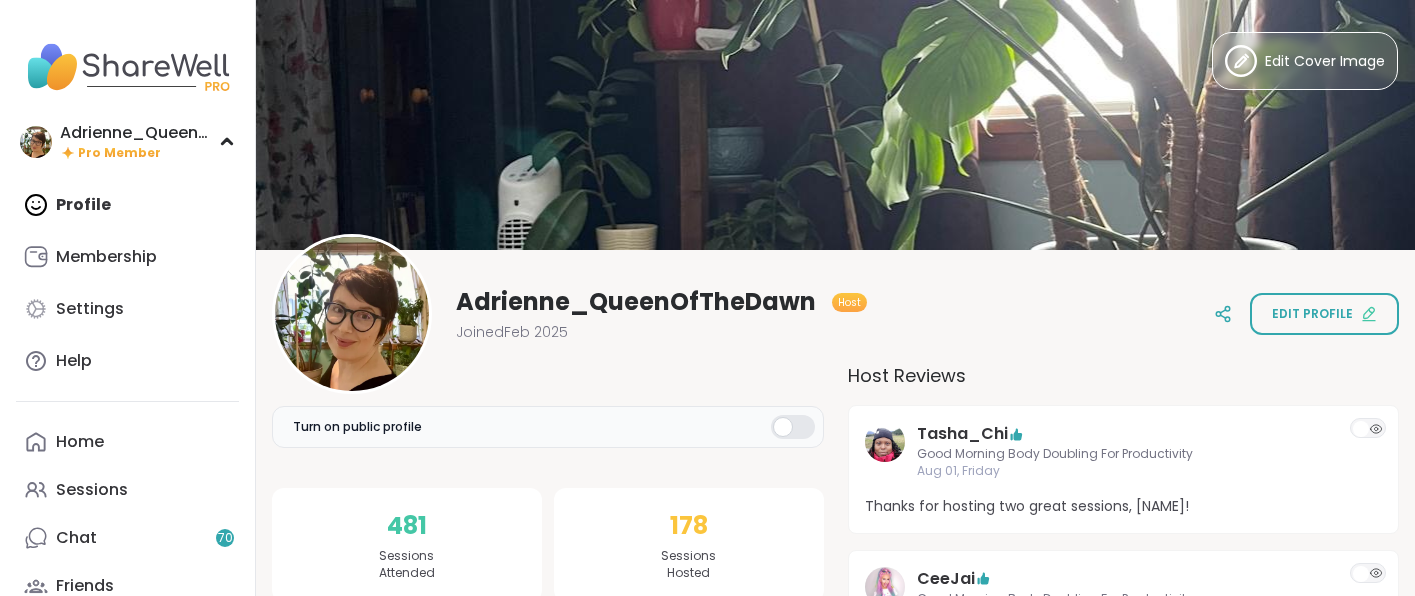scroll, scrollTop: 300, scrollLeft: 0, axis: vertical 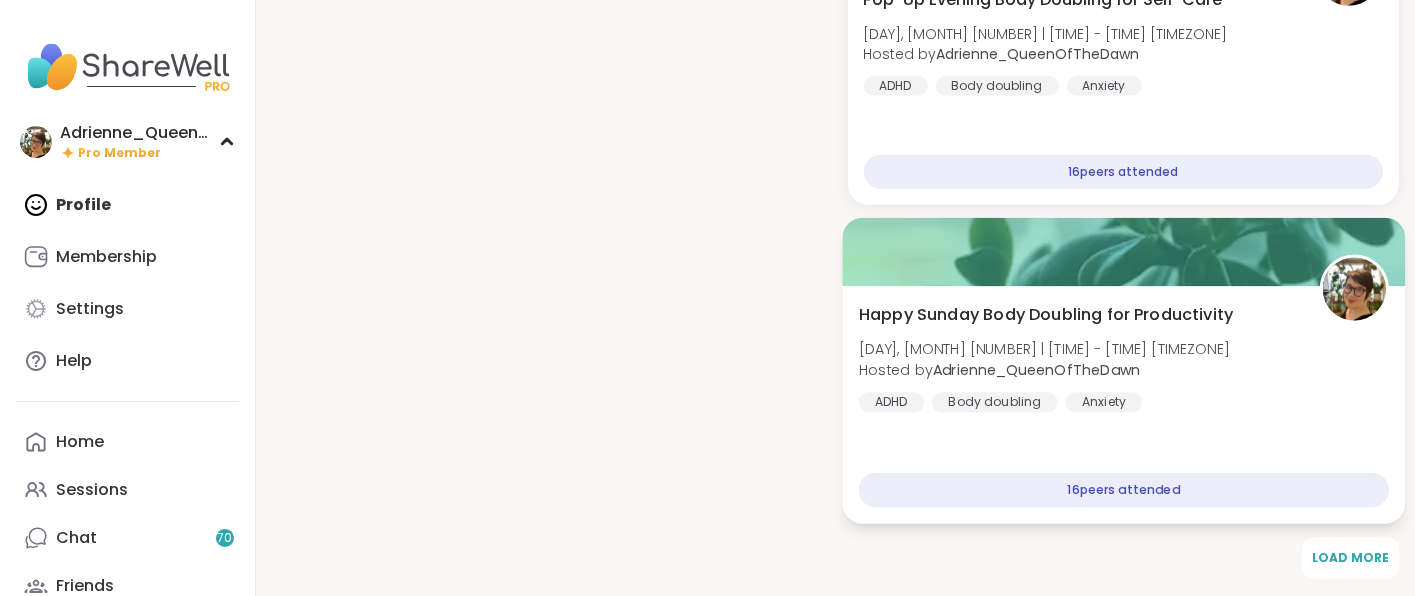 click at bounding box center [1123, 252] 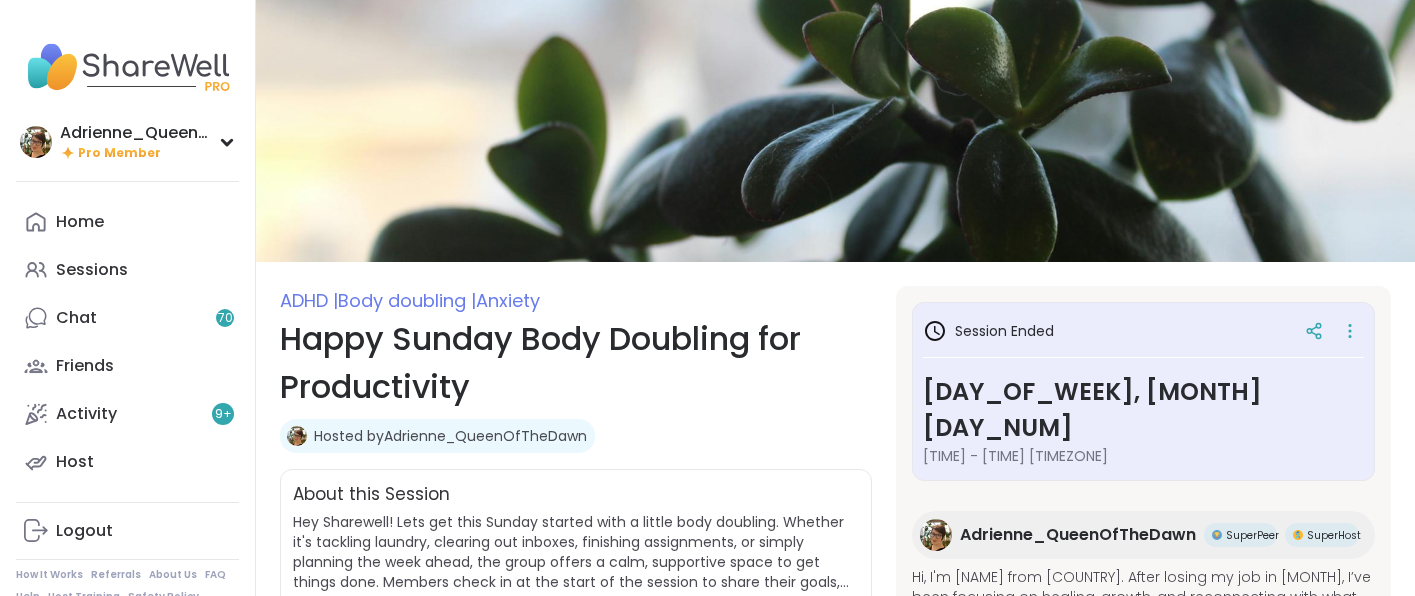 scroll, scrollTop: 0, scrollLeft: 0, axis: both 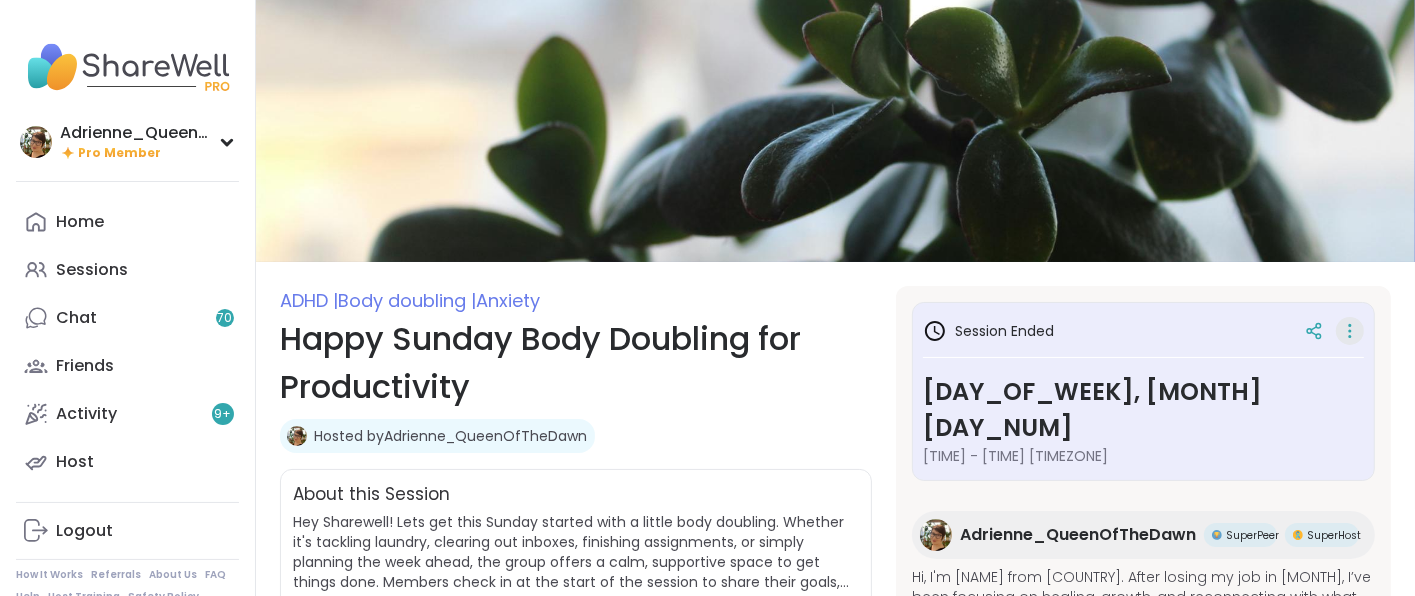 click 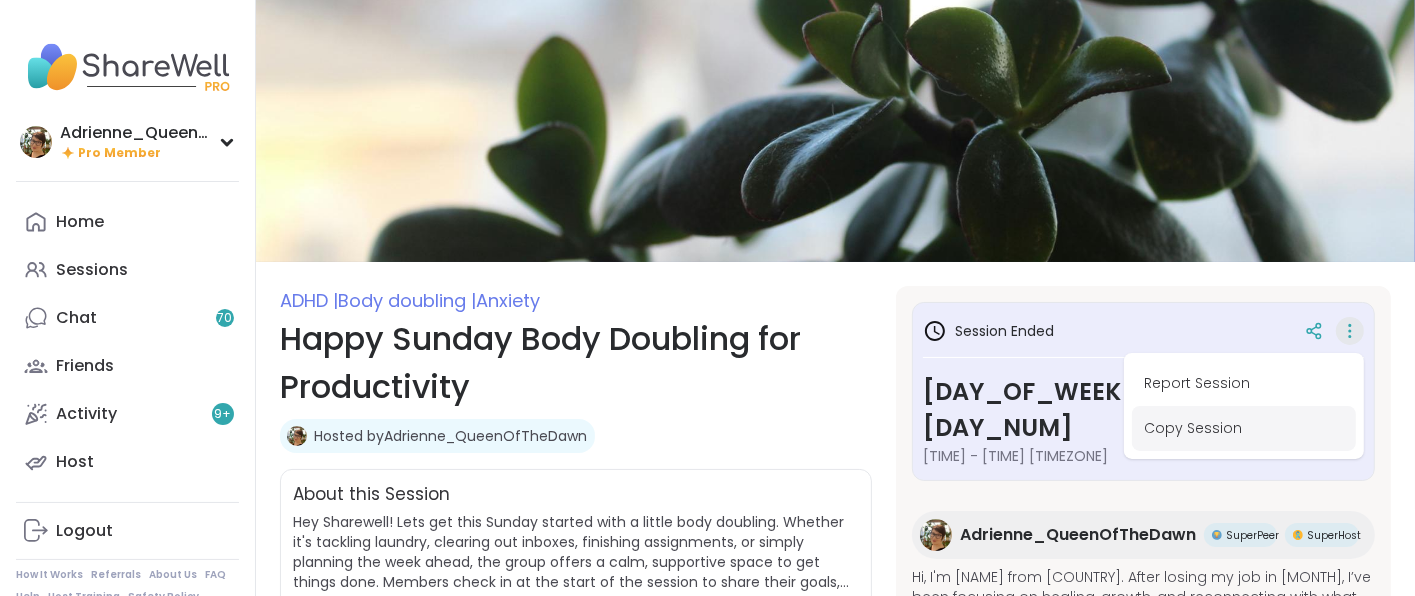 click on "Copy Session" at bounding box center (1244, 428) 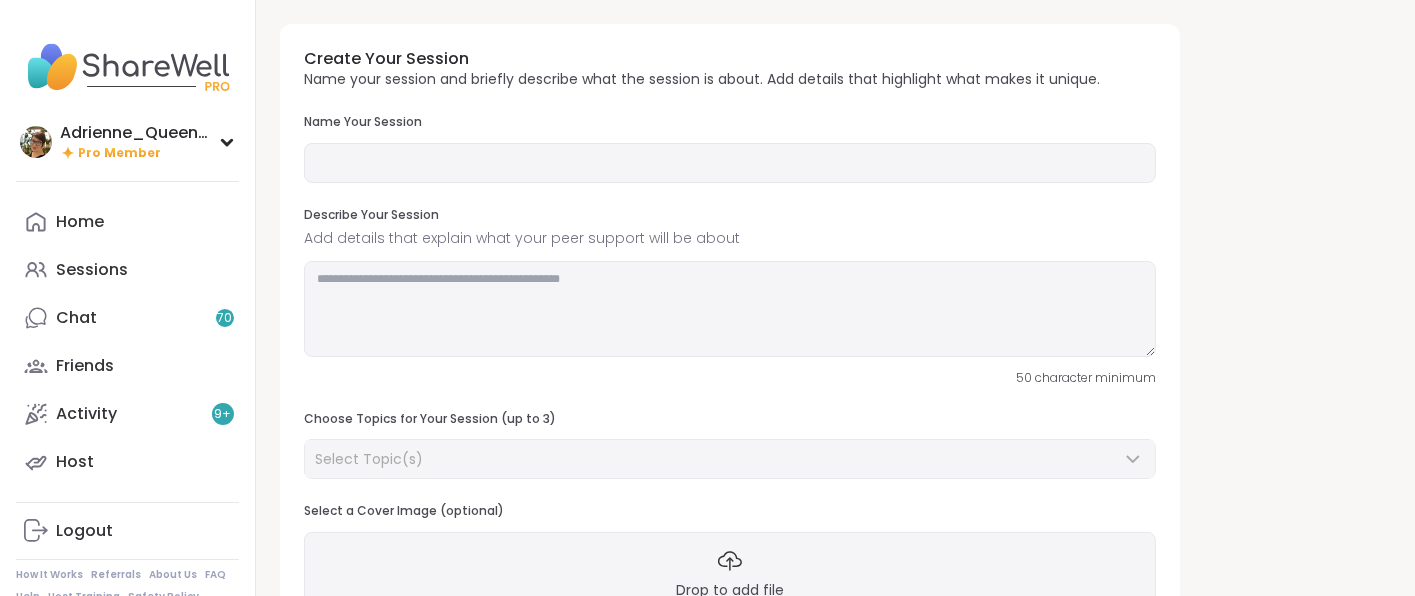 type on "**********" 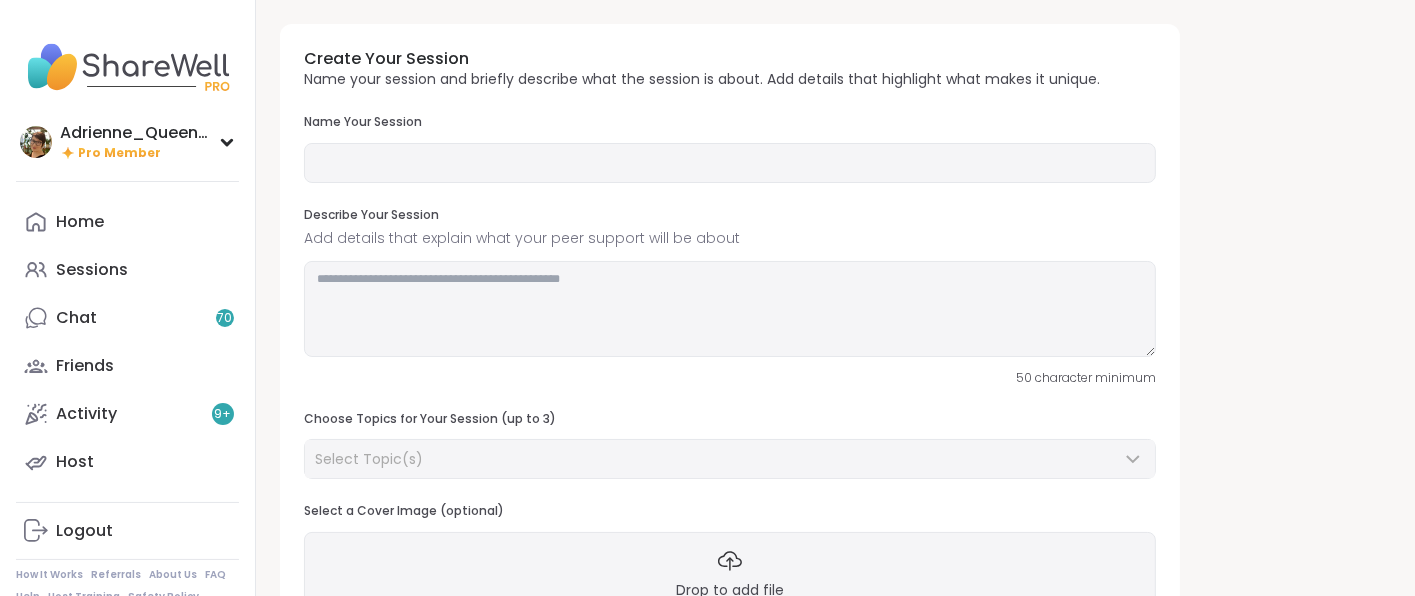 type on "**********" 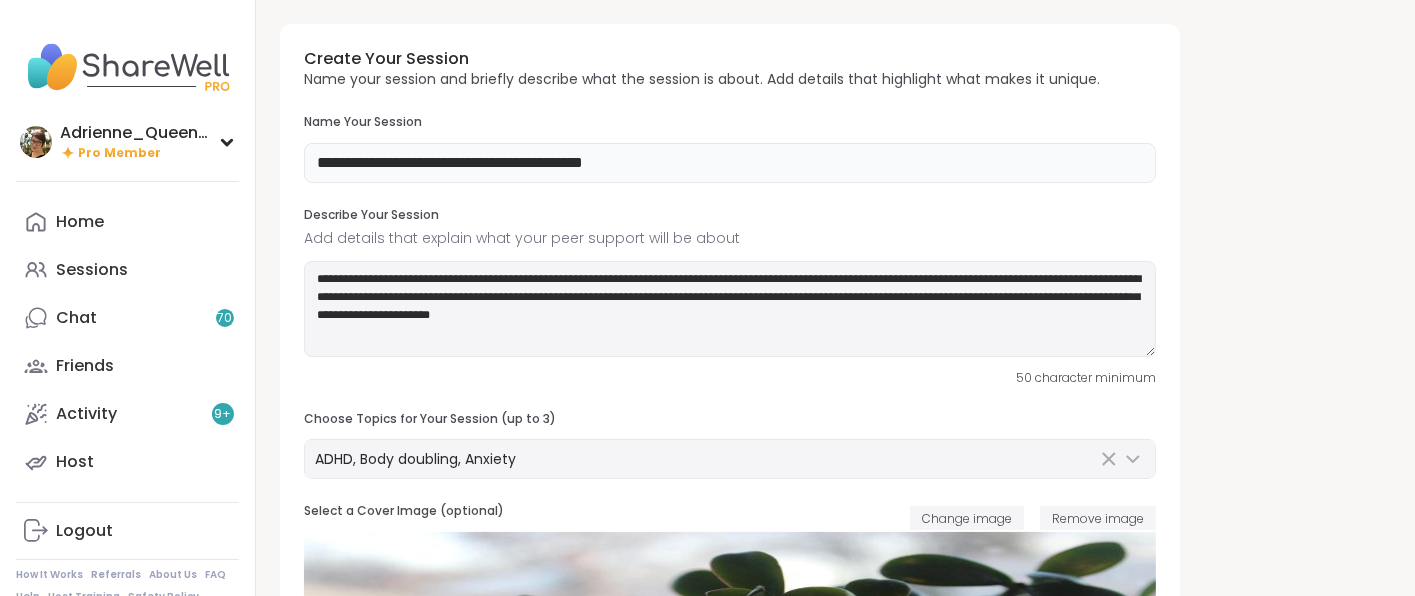 click on "**********" at bounding box center [730, 163] 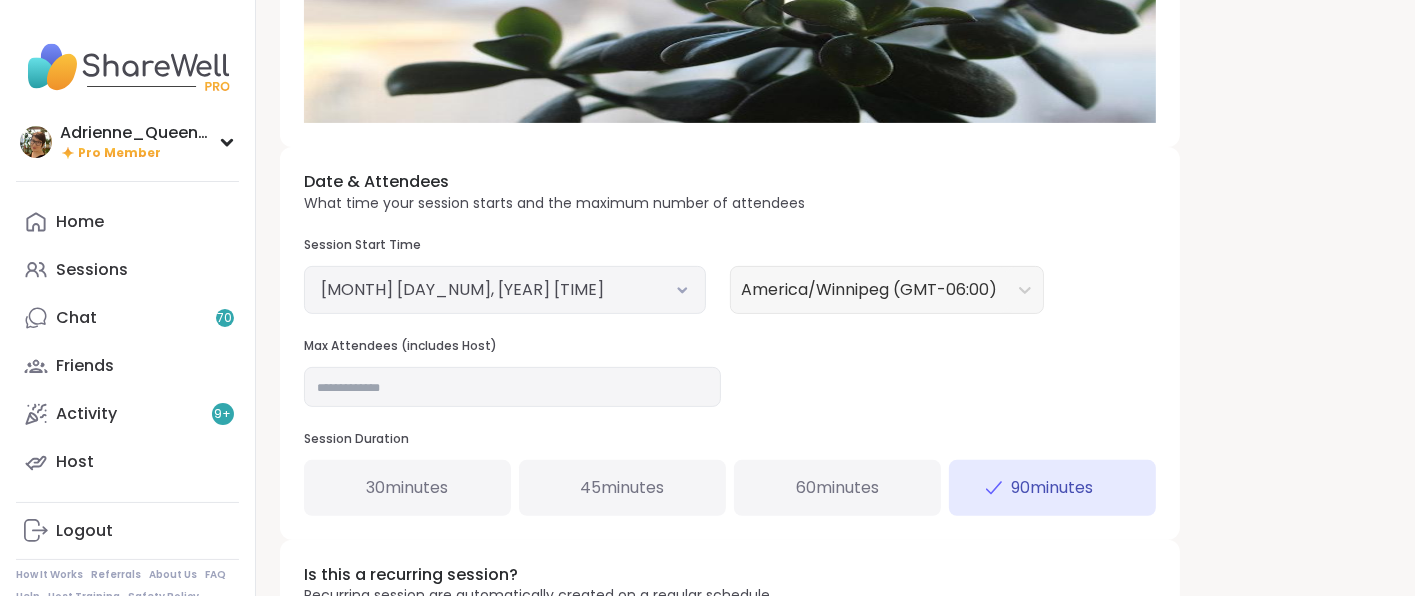scroll, scrollTop: 600, scrollLeft: 0, axis: vertical 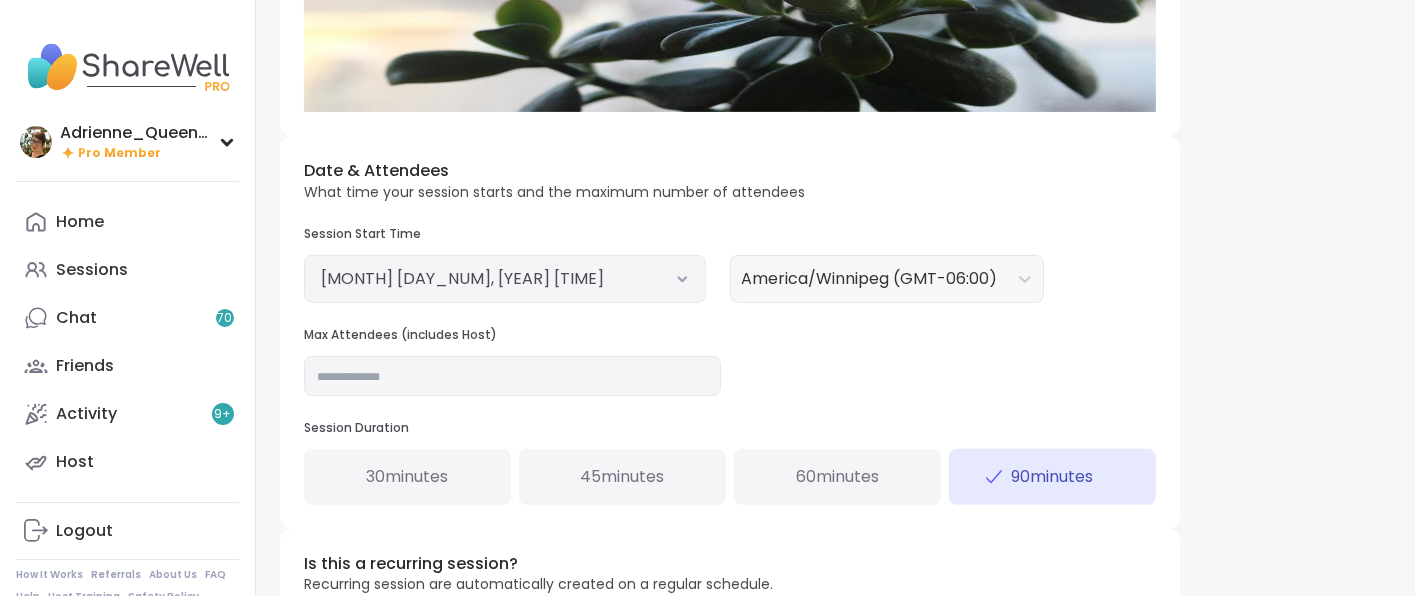 type on "**********" 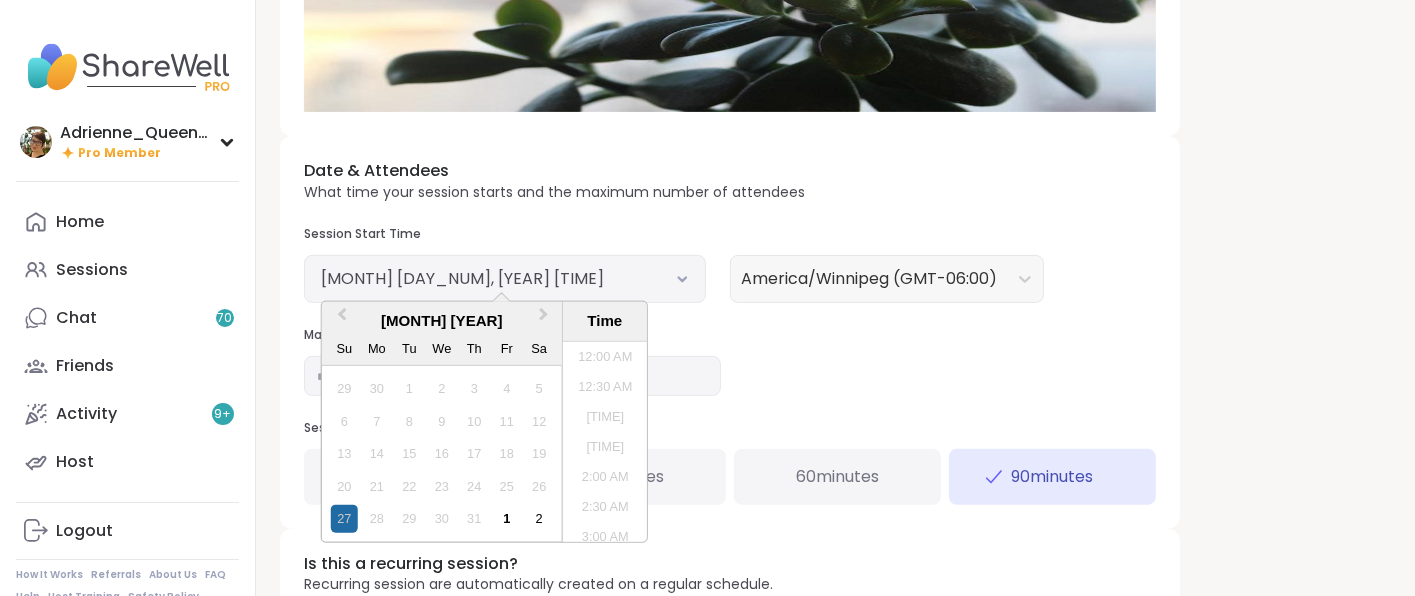 scroll, scrollTop: 724, scrollLeft: 0, axis: vertical 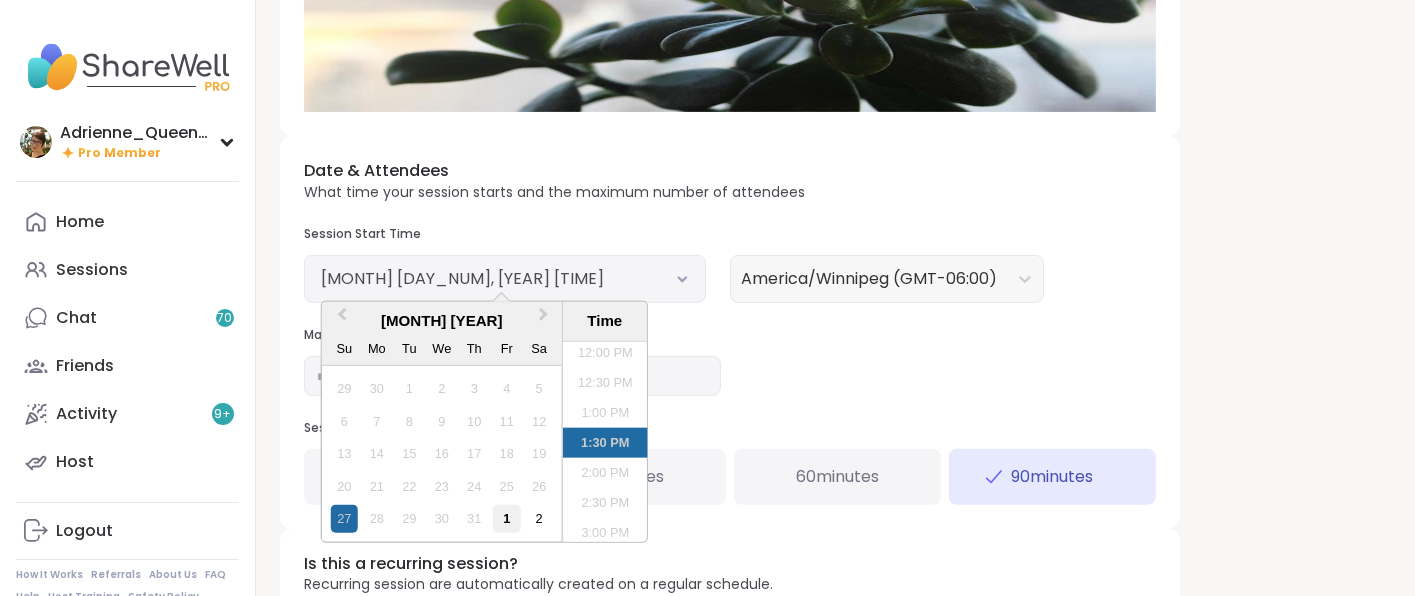 click on "1" at bounding box center [506, 518] 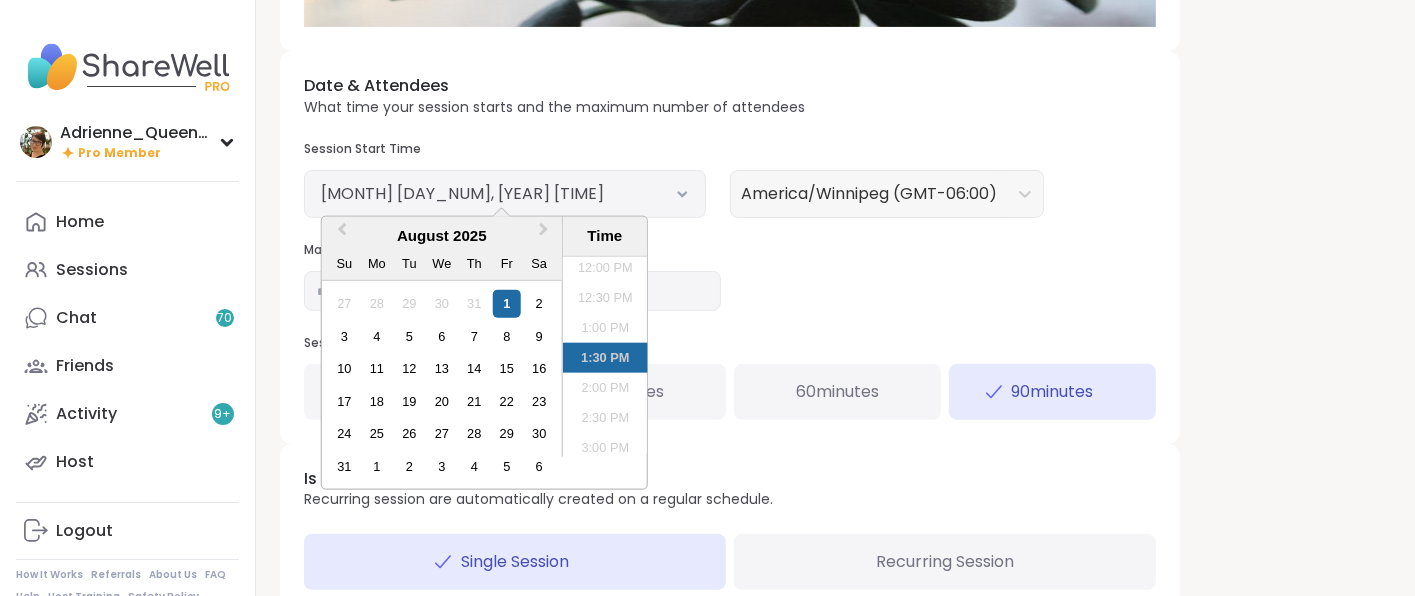 scroll, scrollTop: 700, scrollLeft: 0, axis: vertical 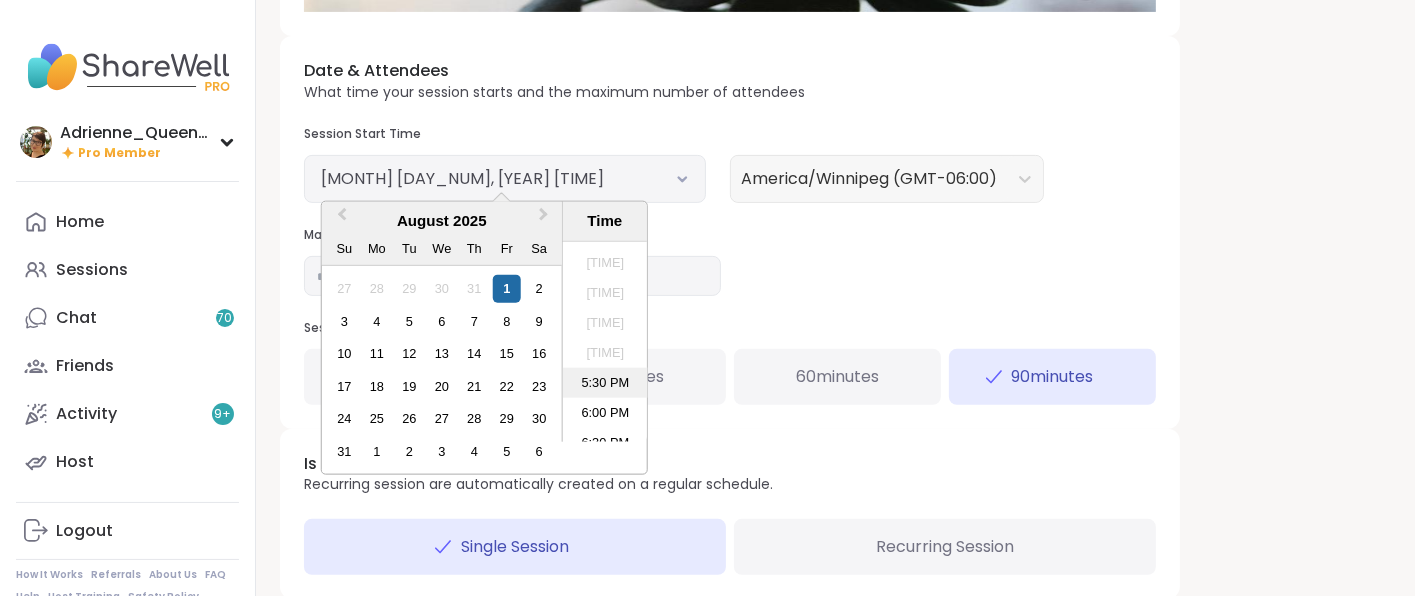 click on "5:30 PM" at bounding box center (605, 383) 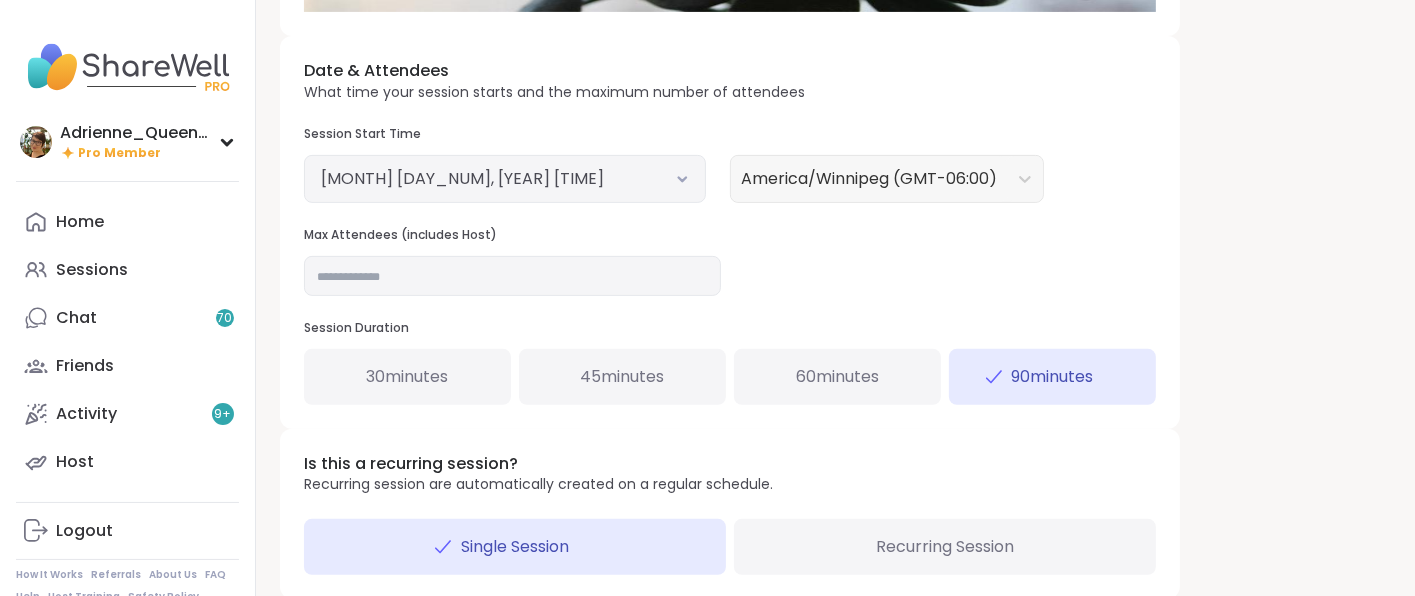 click on "**********" at bounding box center [835, 6] 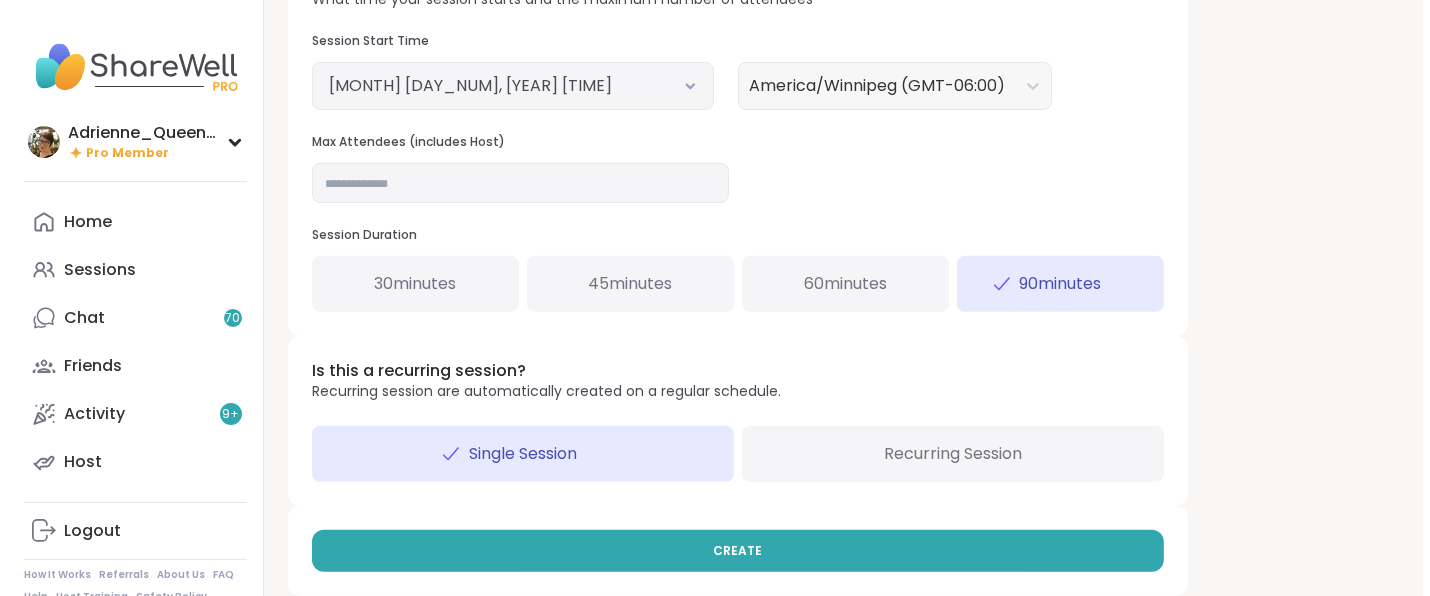 scroll, scrollTop: 812, scrollLeft: 0, axis: vertical 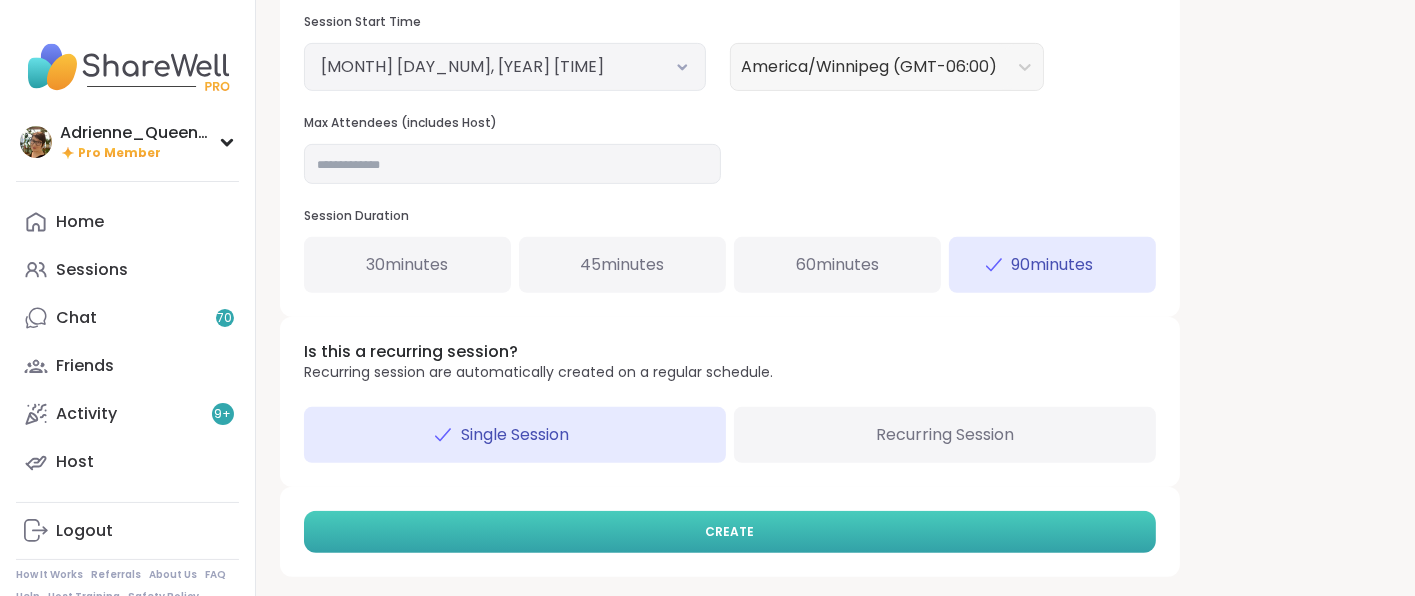 click on "CREATE" at bounding box center [730, 532] 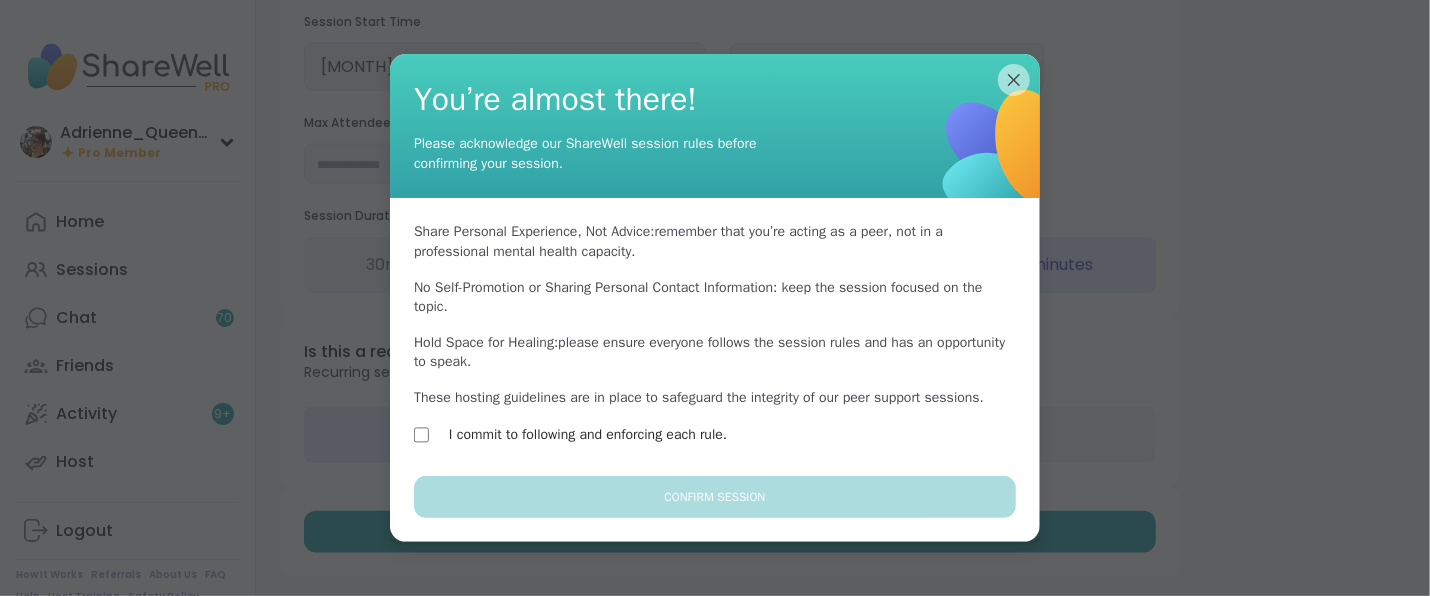 click on "Share Personal Experience, Not Advice:  remember that you’re acting as a peer, not in a professional mental health capacity. No Self-Promotion or Sharing Personal Contact Information:   keep the session focused on the topic. Hold Space for Healing:  please ensure everyone follows the session rules and has an opportunity to speak. These hosting guidelines are in place to safeguard the integrity of our peer support sessions. I commit to following and enforcing each rule." at bounding box center [715, 337] 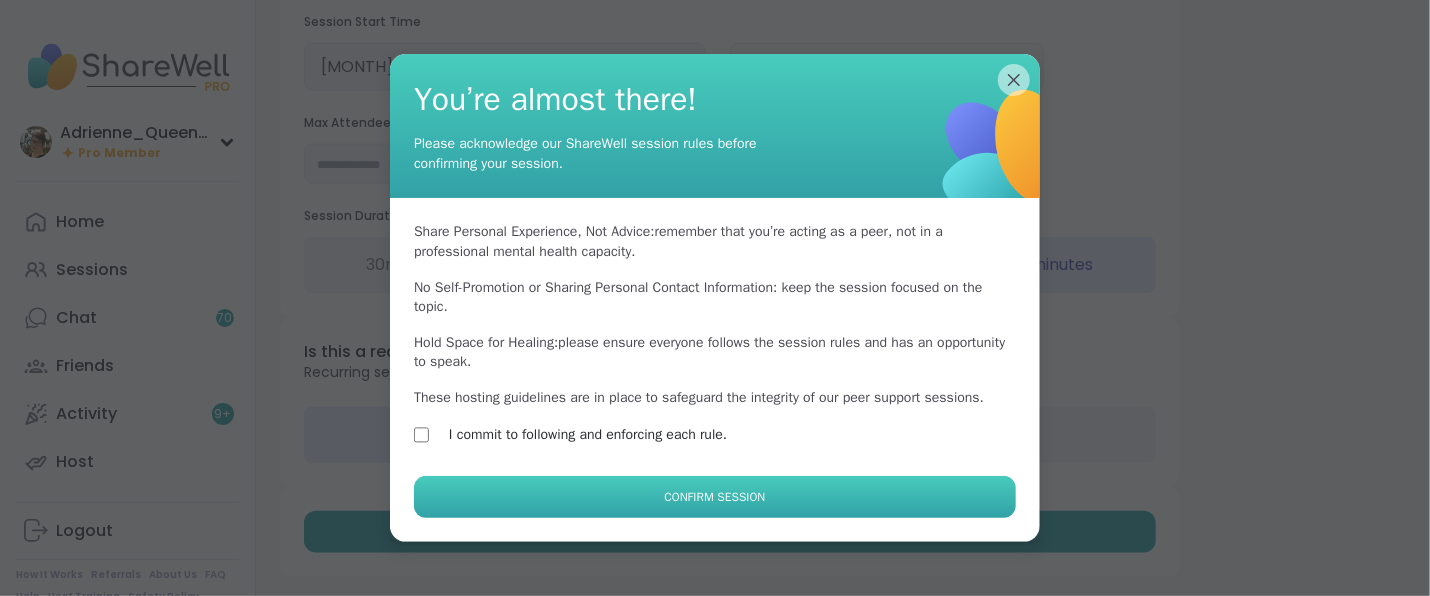click on "Confirm Session" at bounding box center [715, 497] 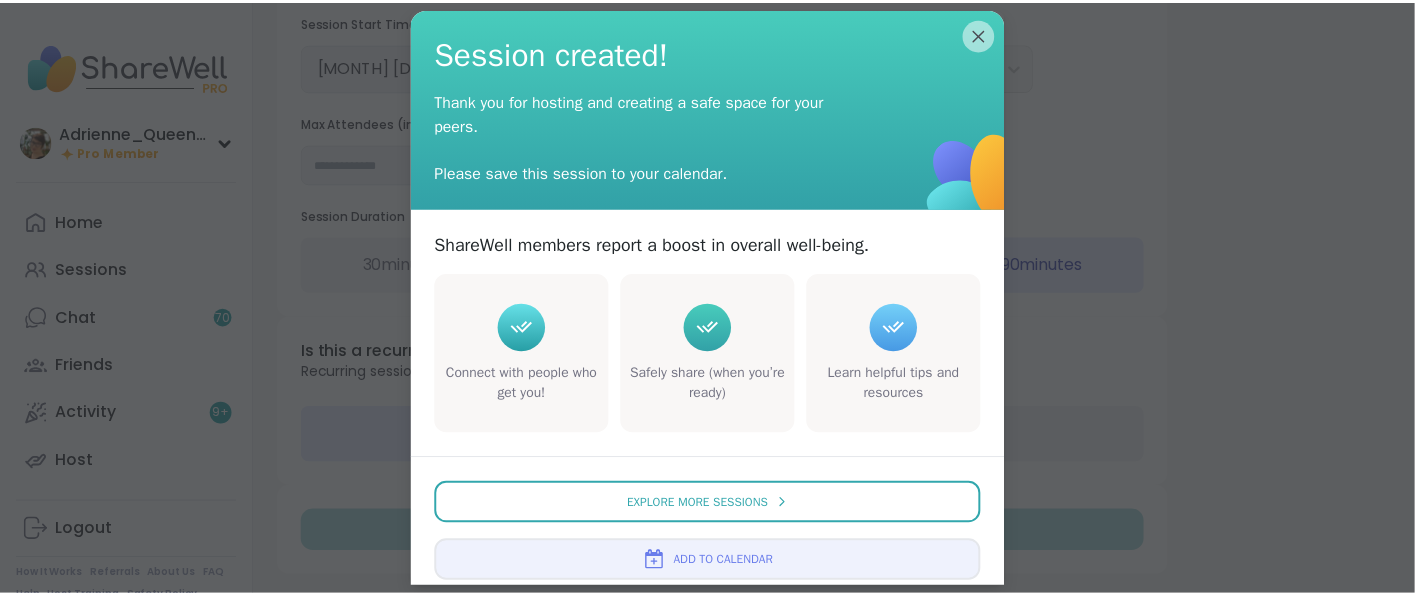 scroll, scrollTop: 0, scrollLeft: 0, axis: both 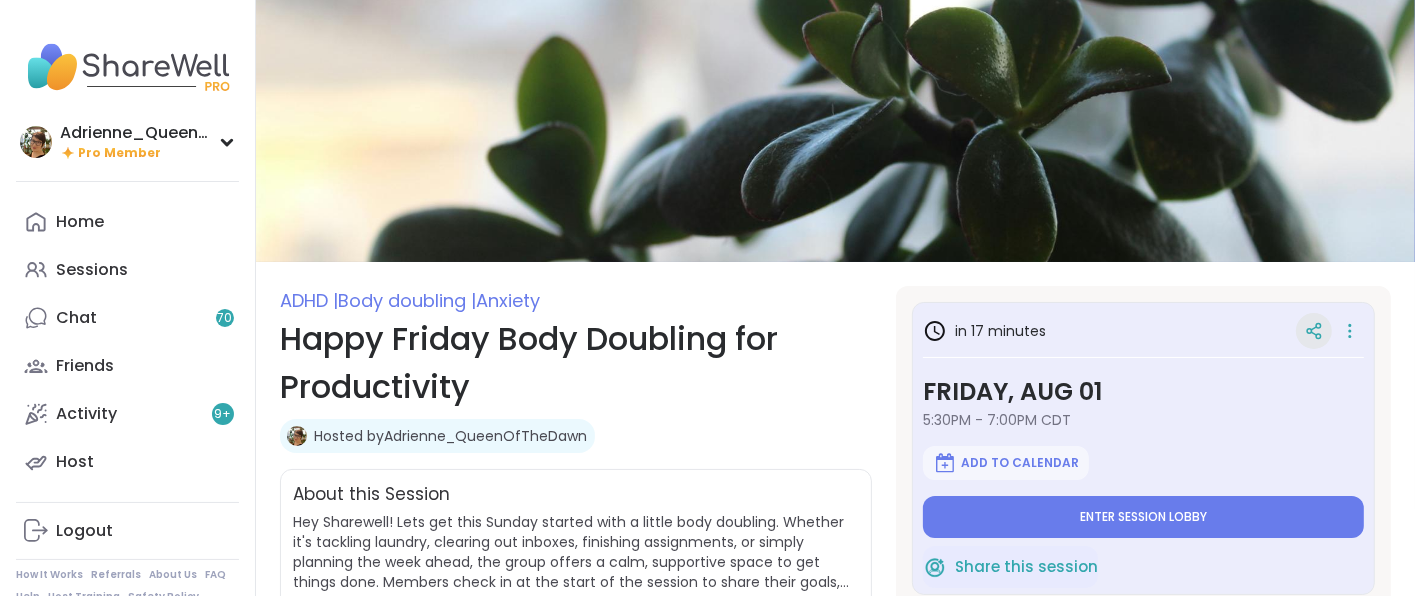 click at bounding box center [1314, 331] 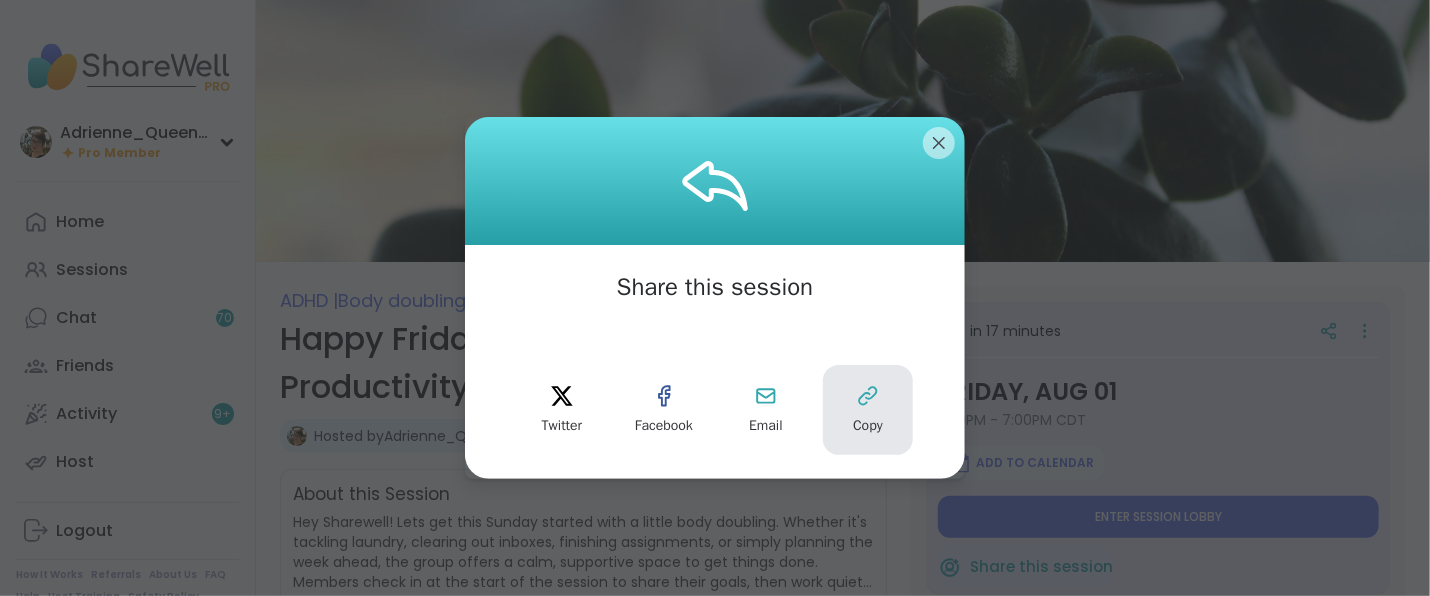 click 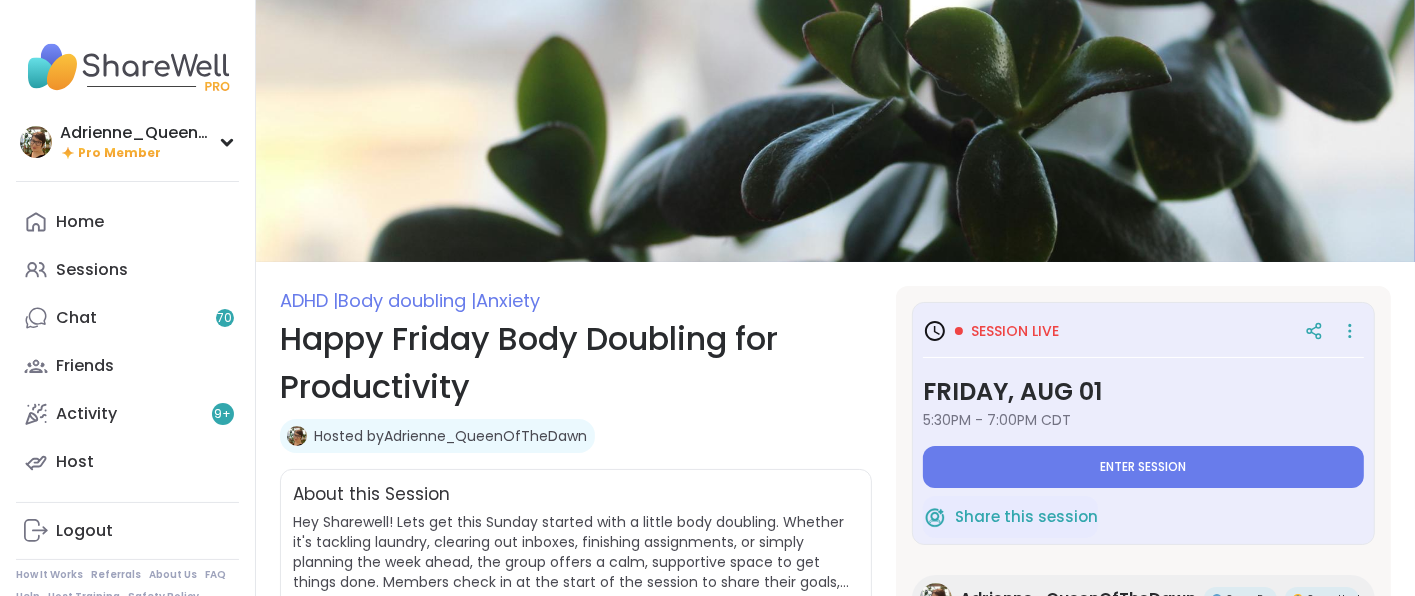 type on "*" 